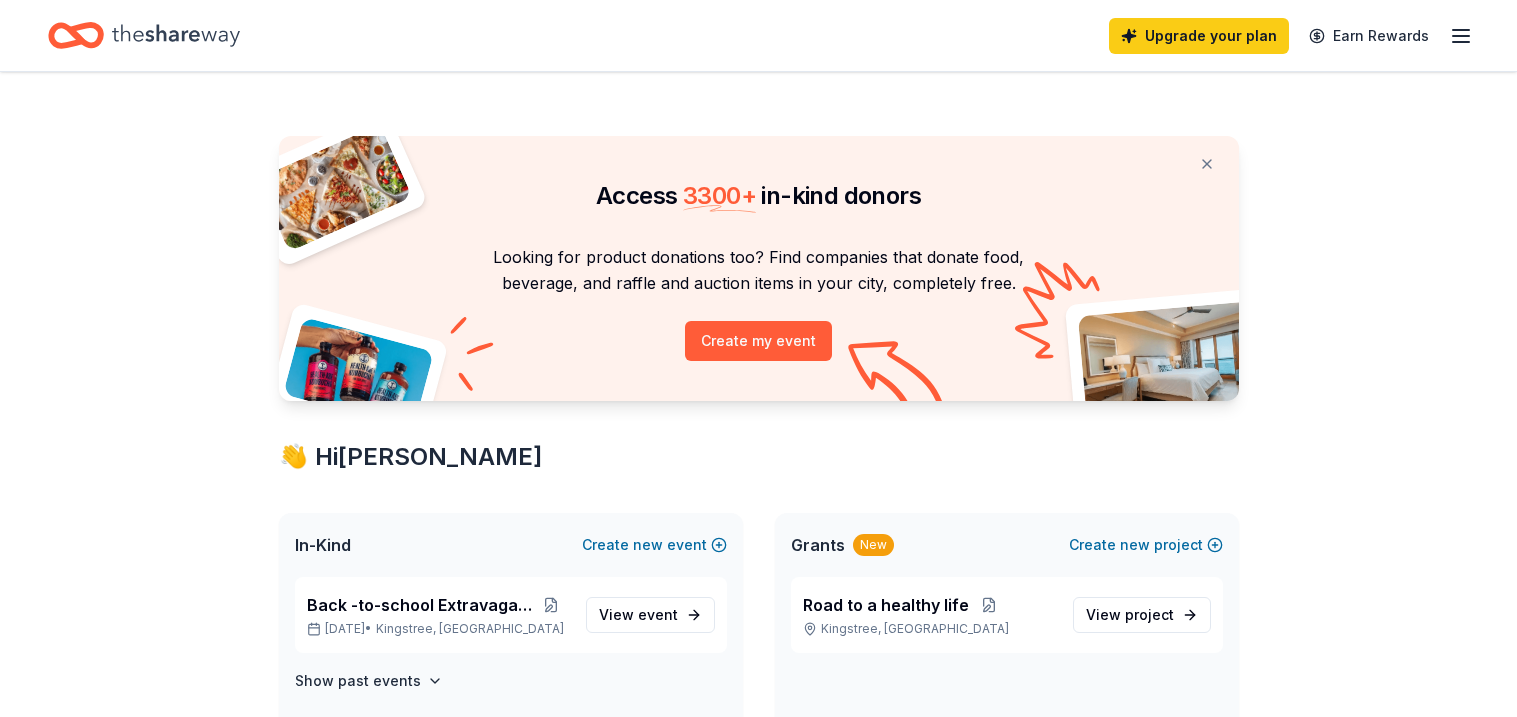 scroll, scrollTop: 0, scrollLeft: 0, axis: both 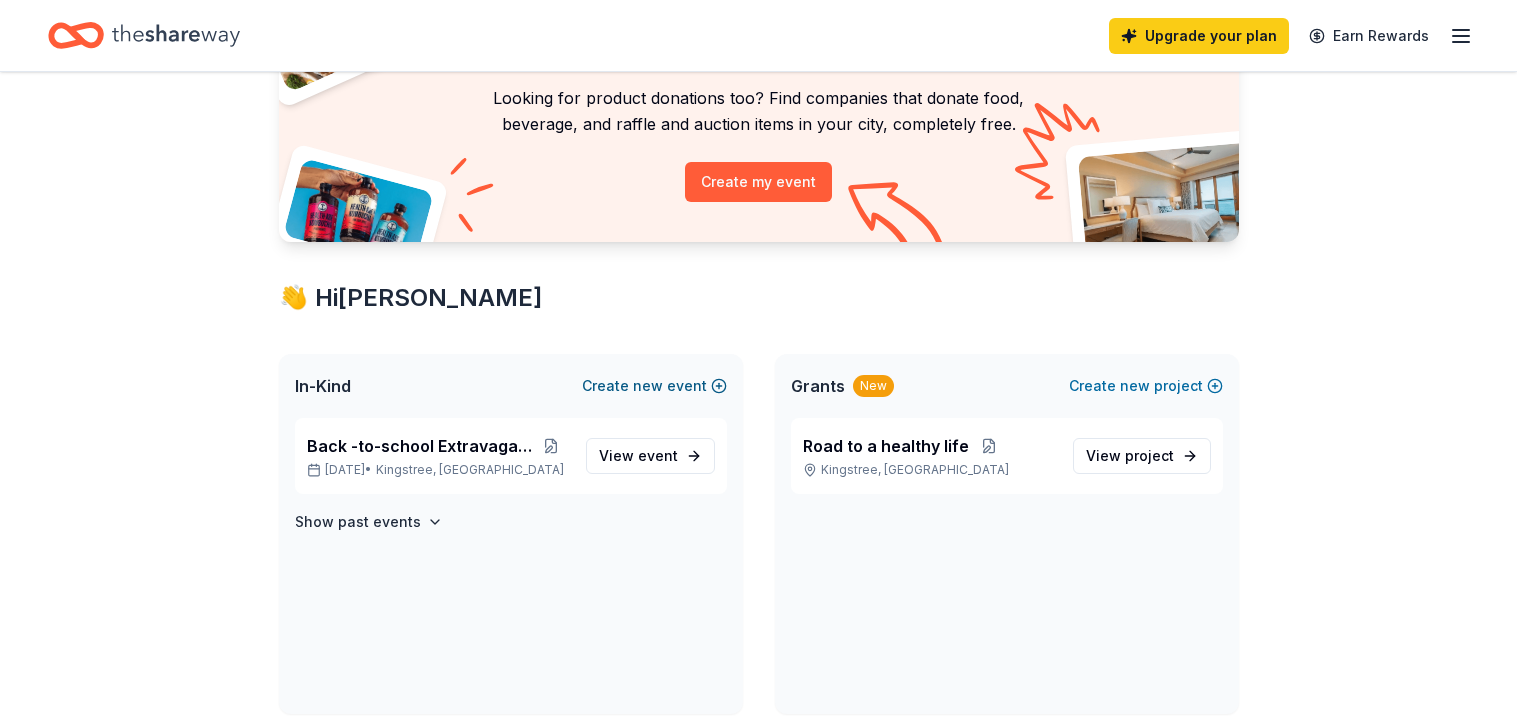 click on "Create  new  event" at bounding box center (654, 386) 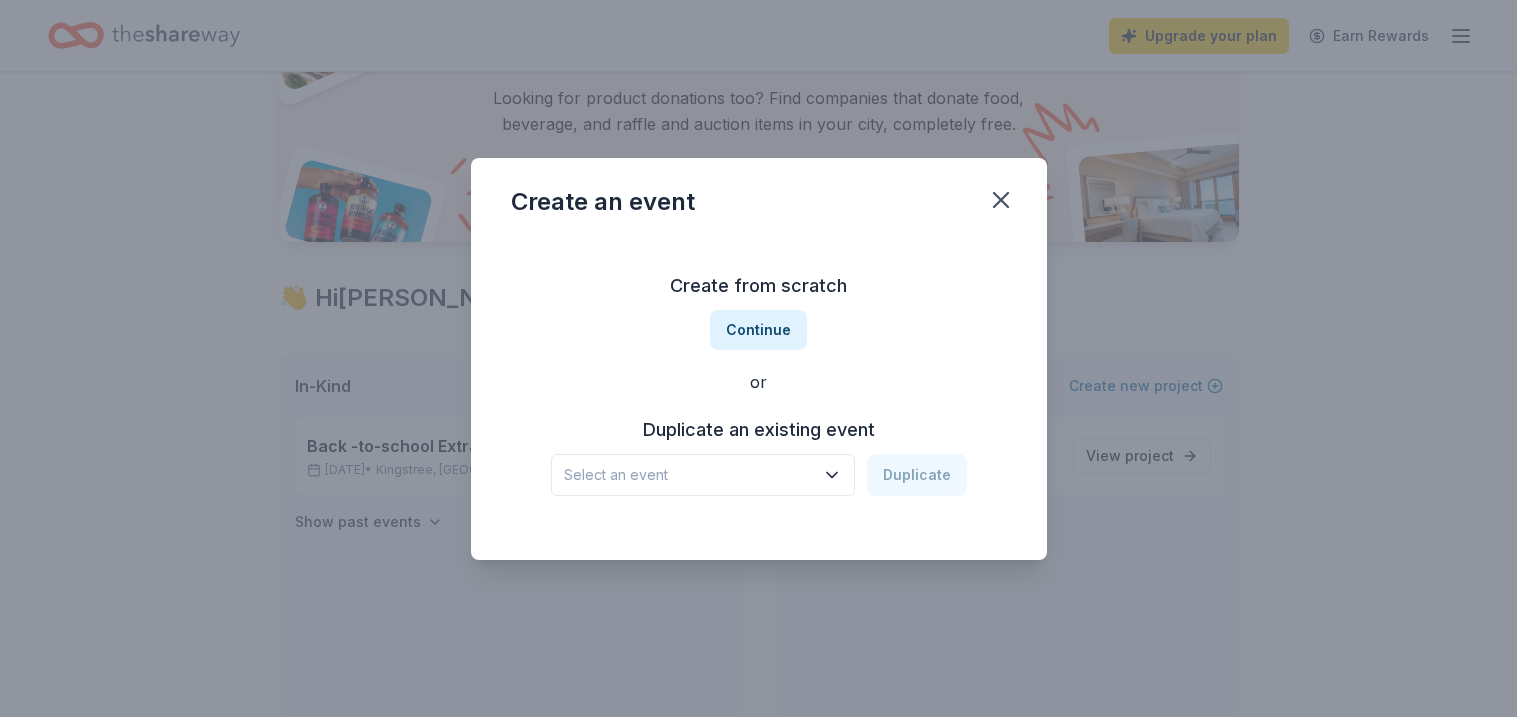 click on "Select an event" at bounding box center [703, 475] 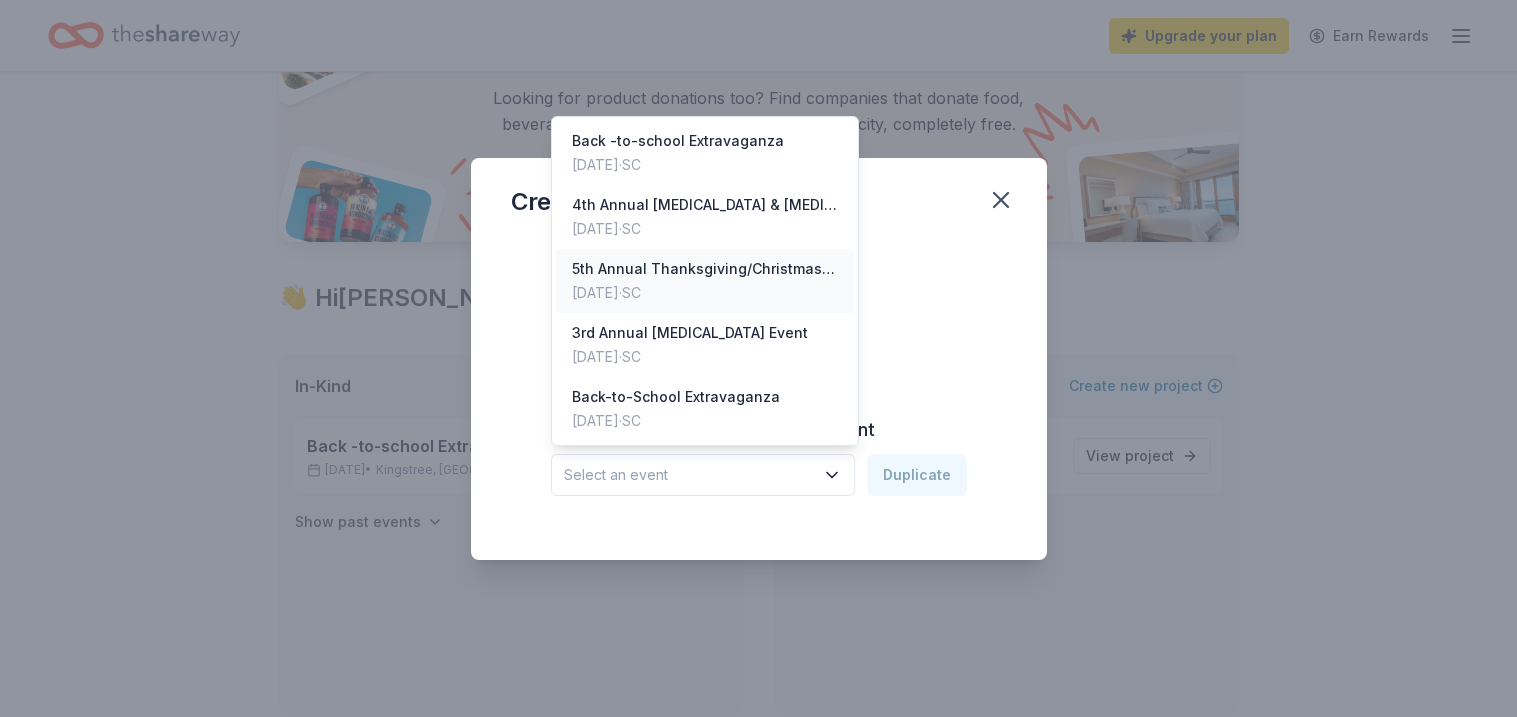 click on "5th Annual Thanksgiving/Christmas Extravaganza" at bounding box center (705, 269) 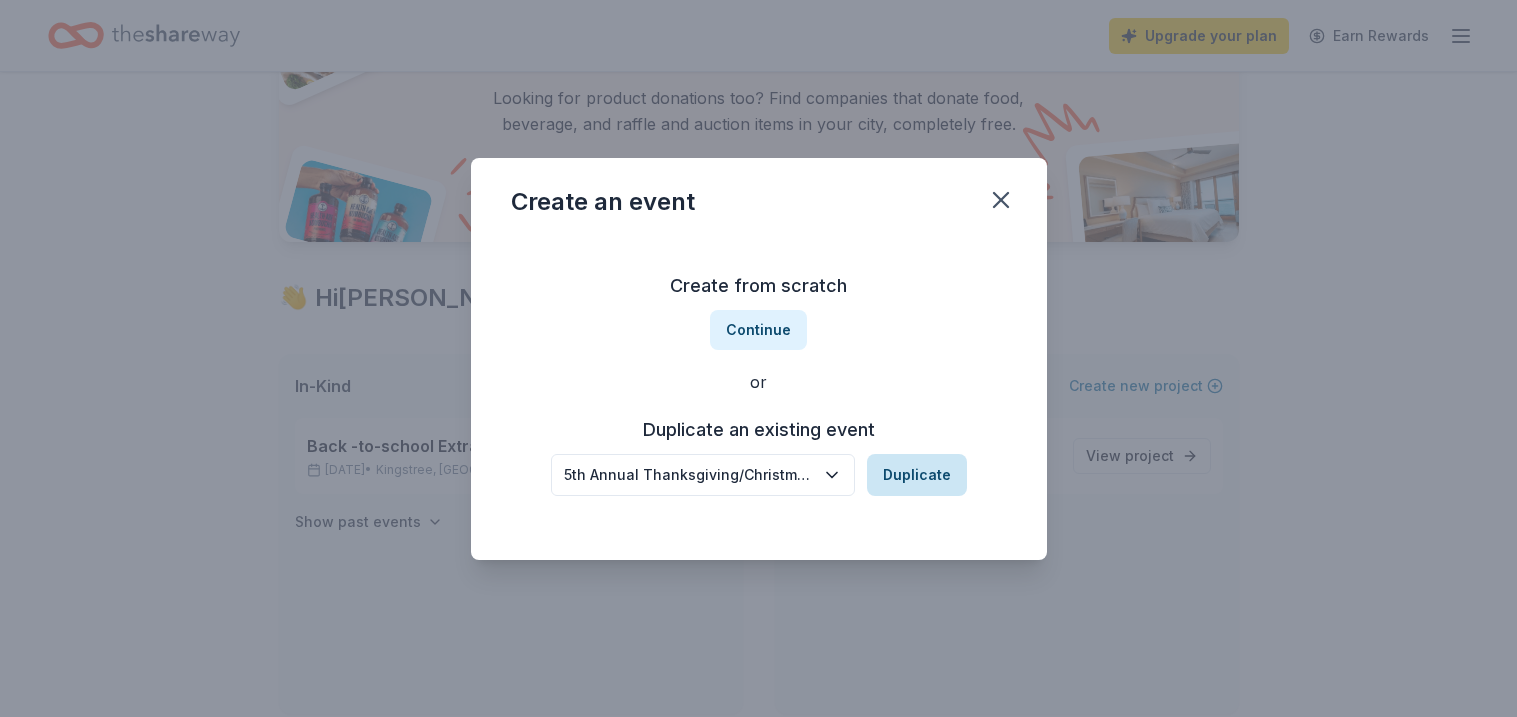click on "Duplicate" at bounding box center [917, 475] 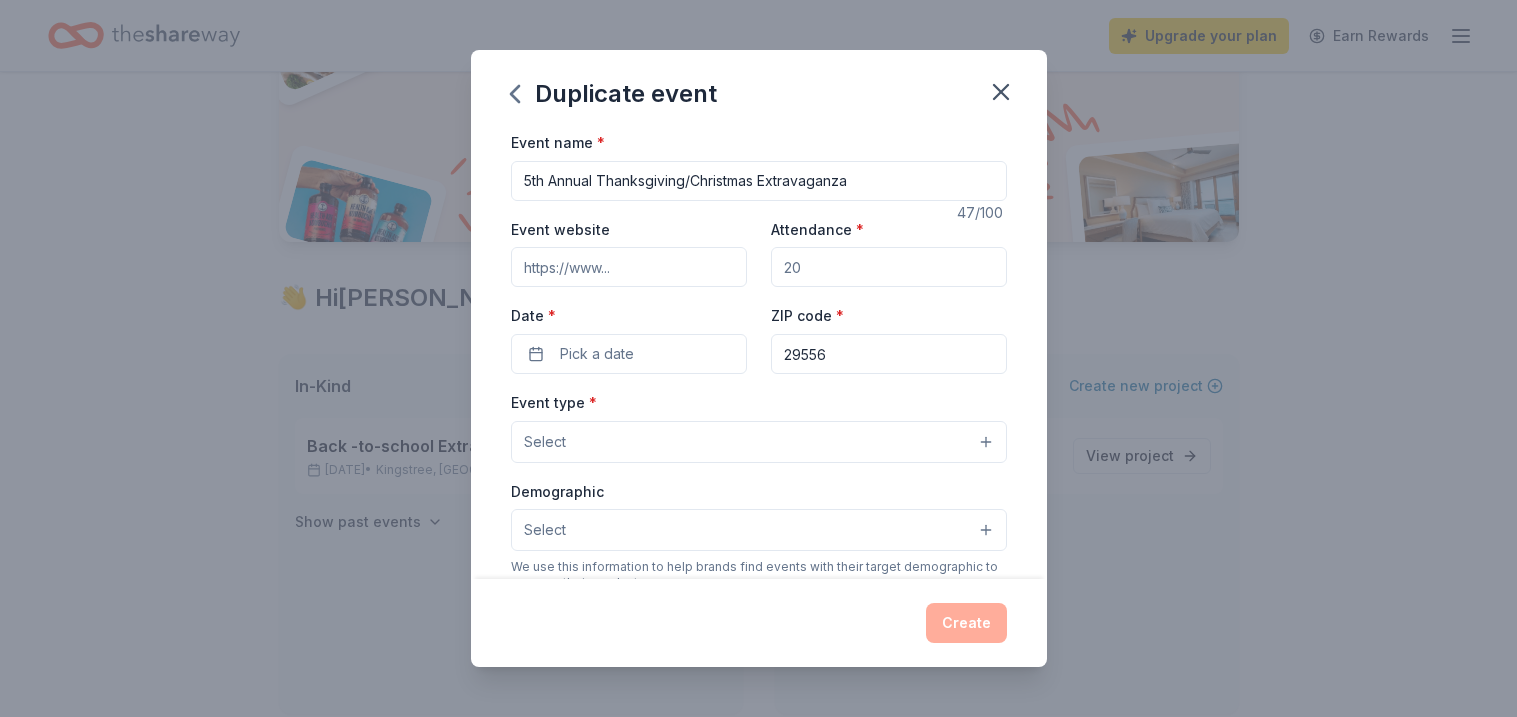click on "Event type * Select Demographic Select We use this information to help brands find events with their target demographic to sponsor their products. Mailing address Apt/unit Description" at bounding box center (759, 600) 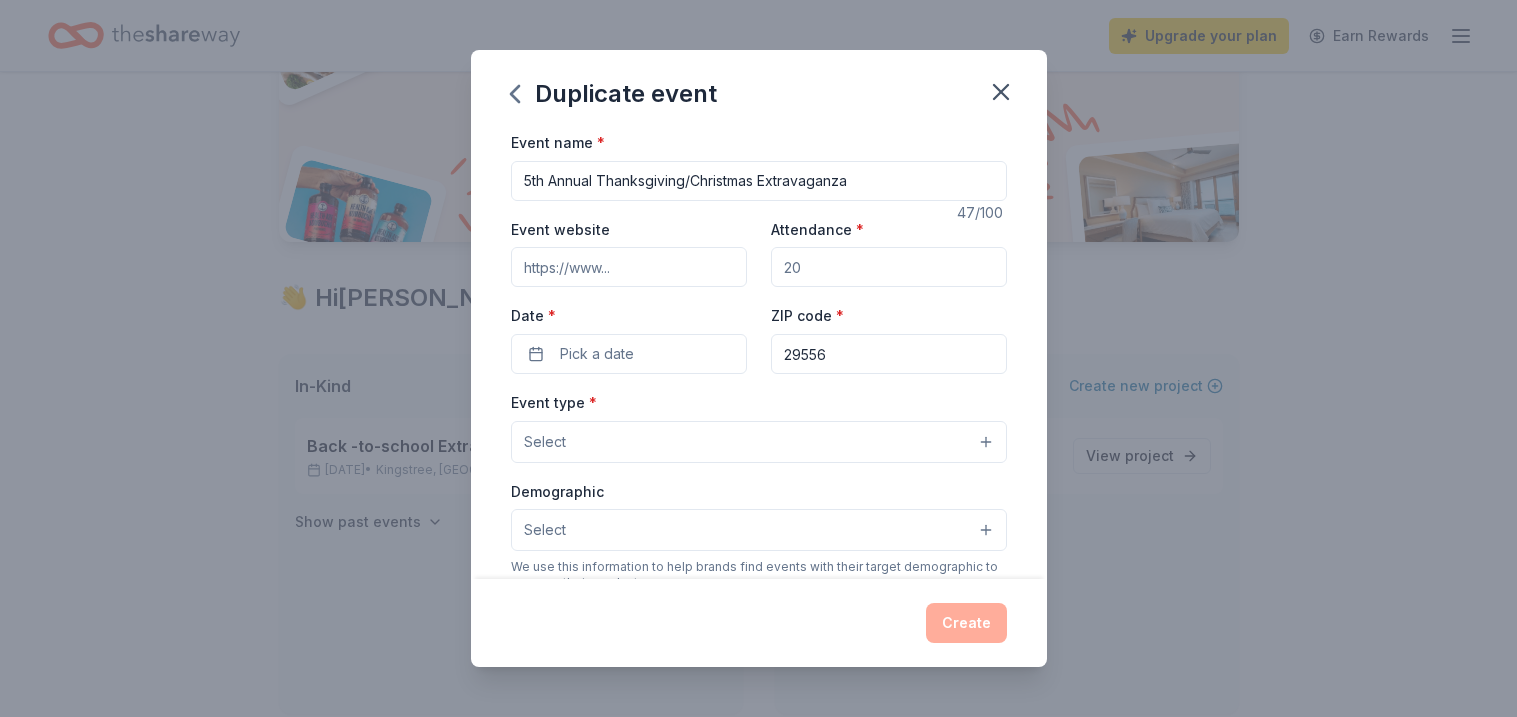 type on "300" 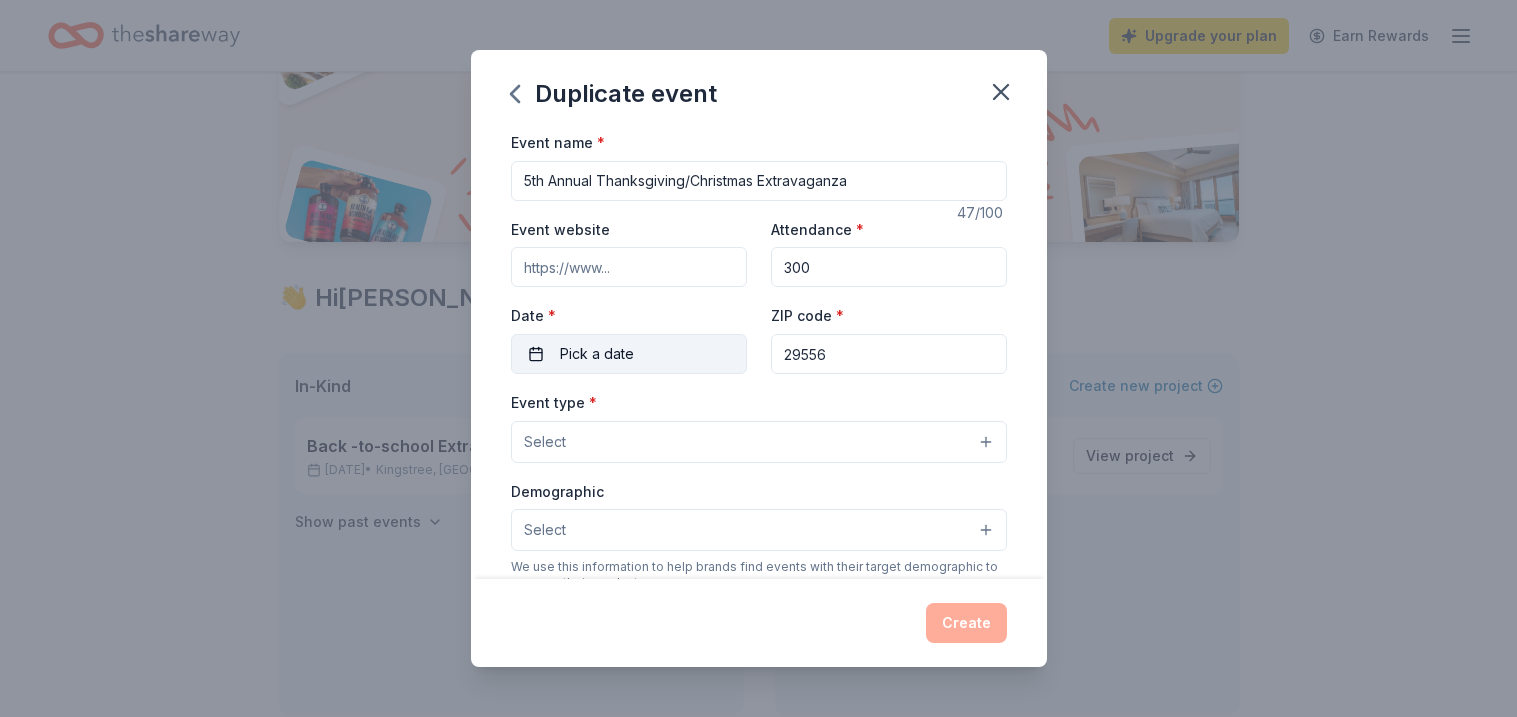 click on "Pick a date" at bounding box center [629, 354] 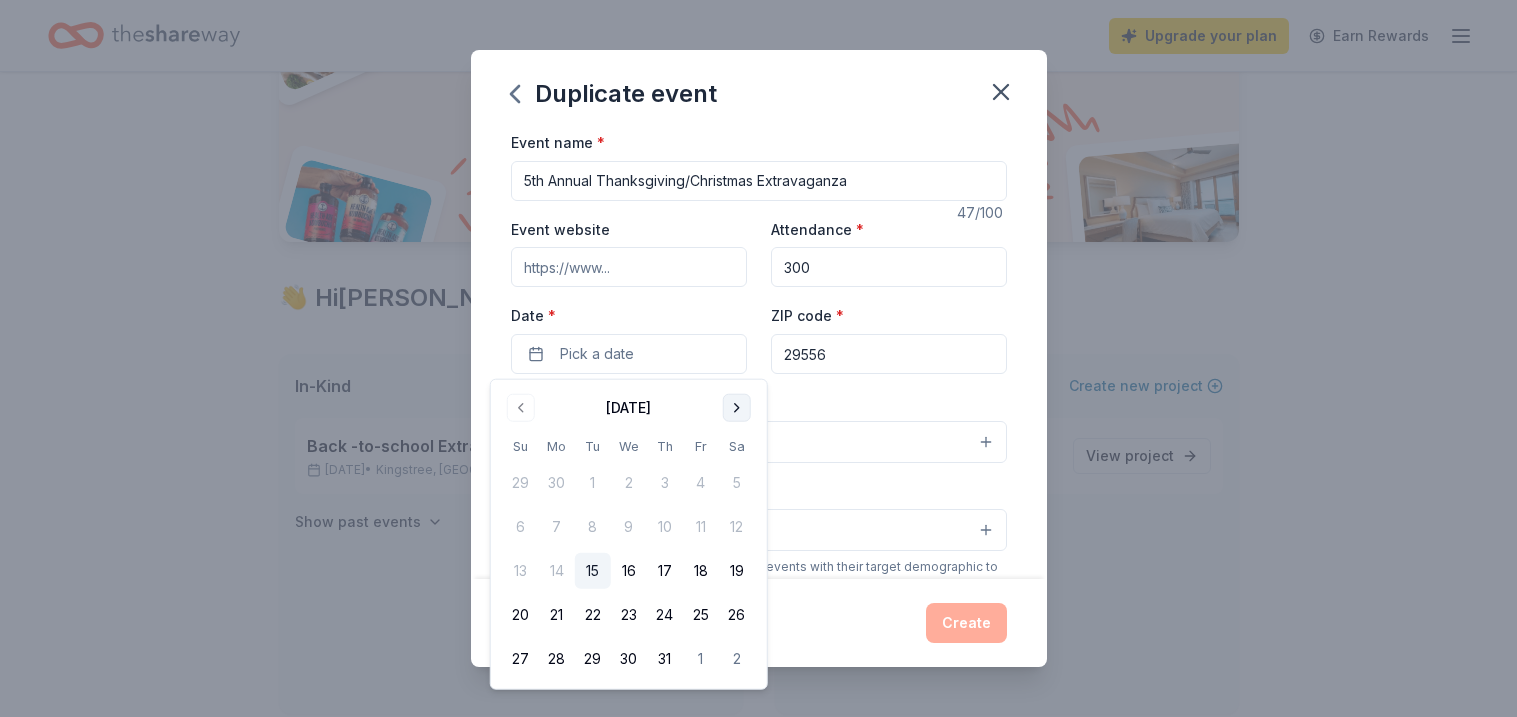 click at bounding box center [737, 408] 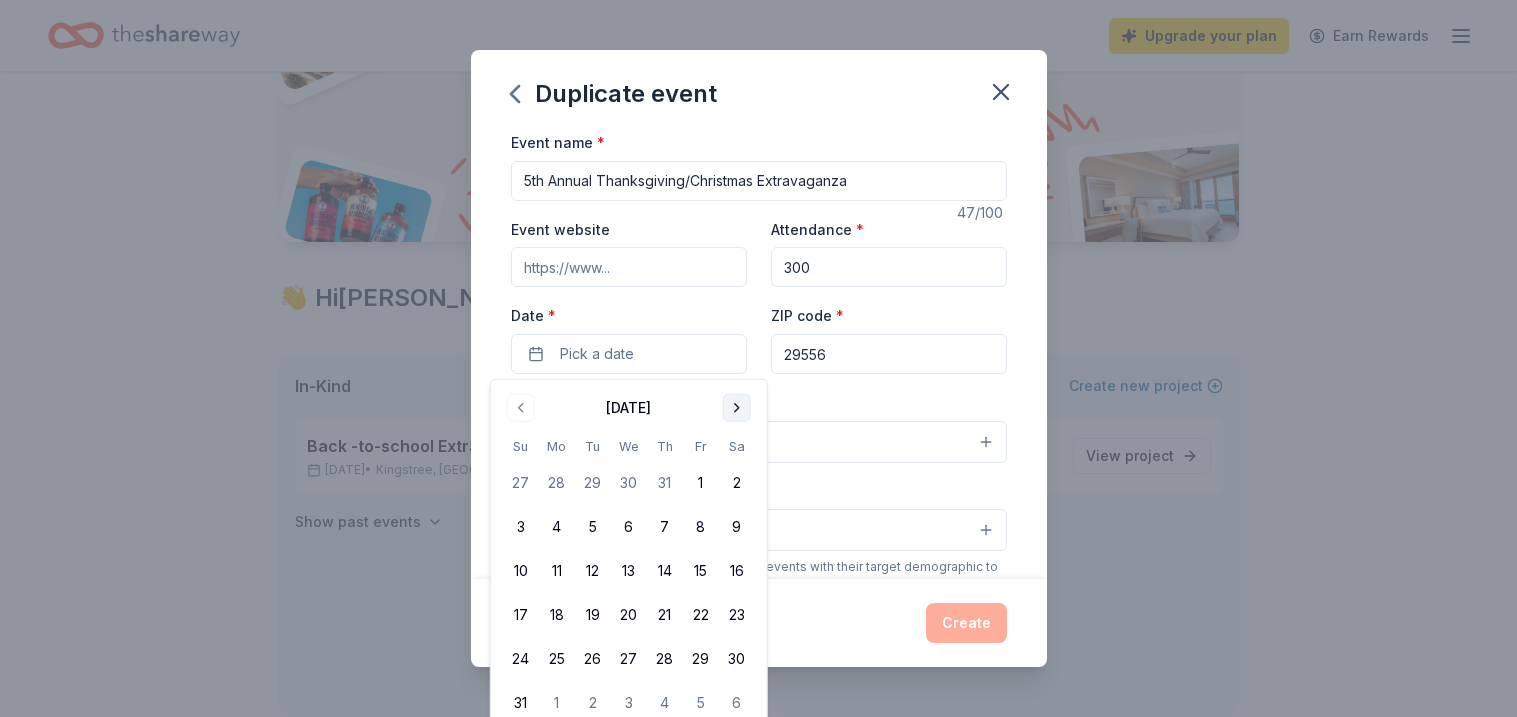 click at bounding box center [737, 408] 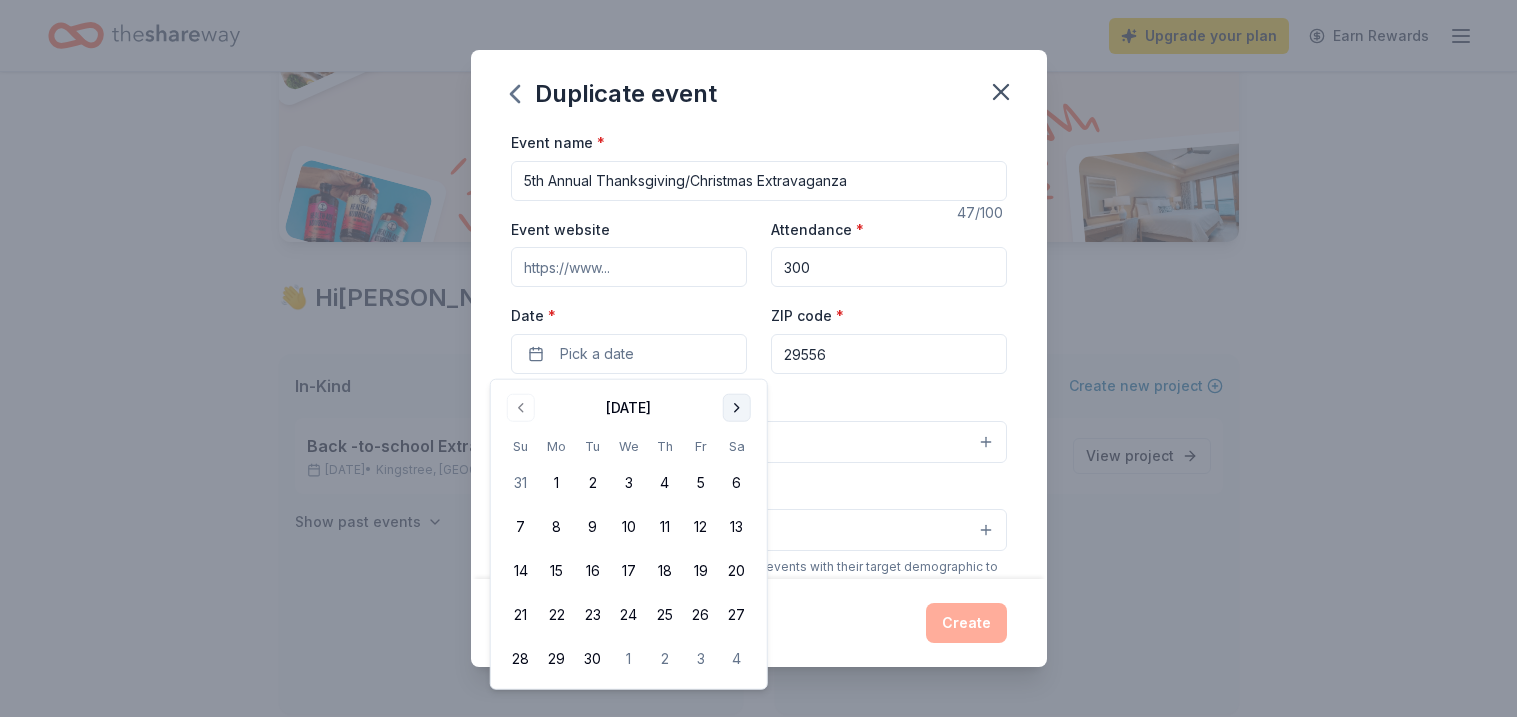 click at bounding box center (737, 408) 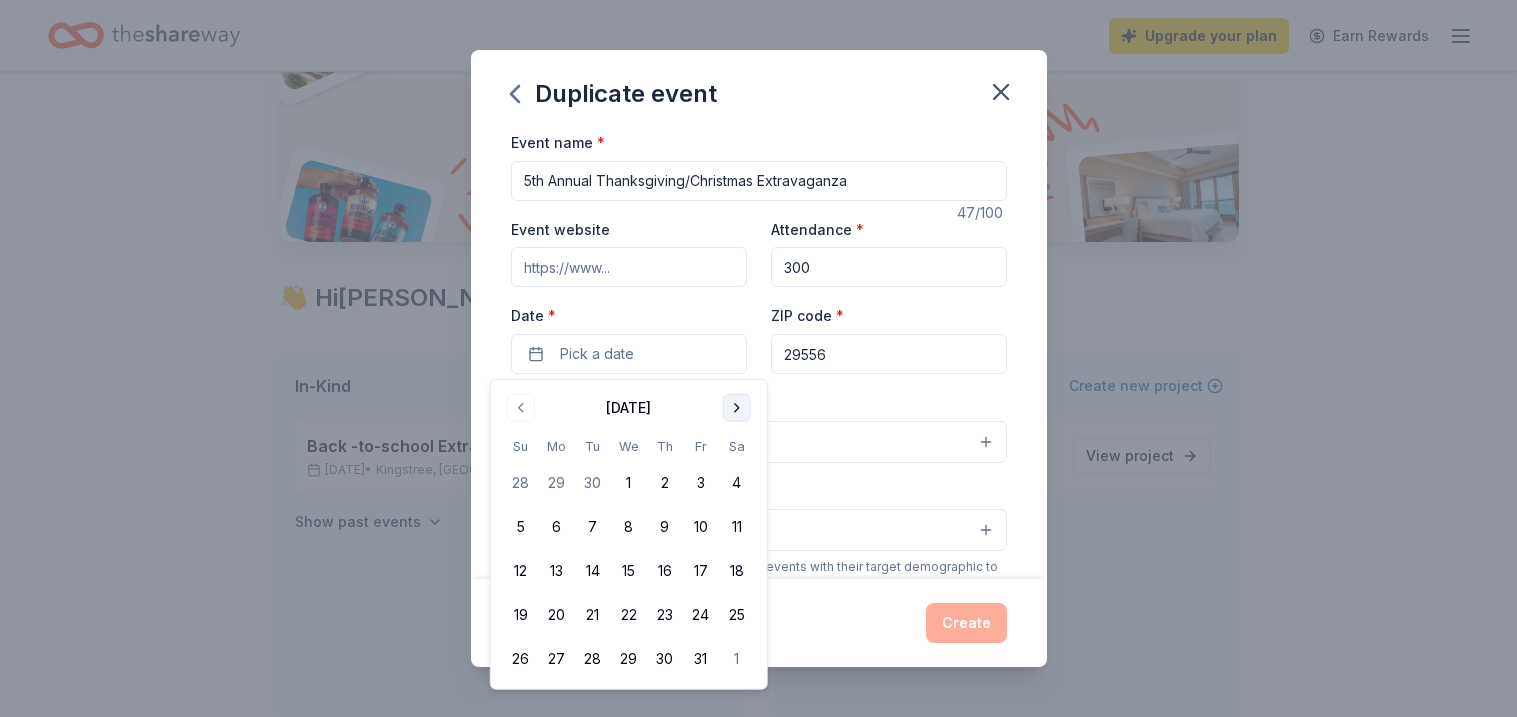 click at bounding box center (737, 408) 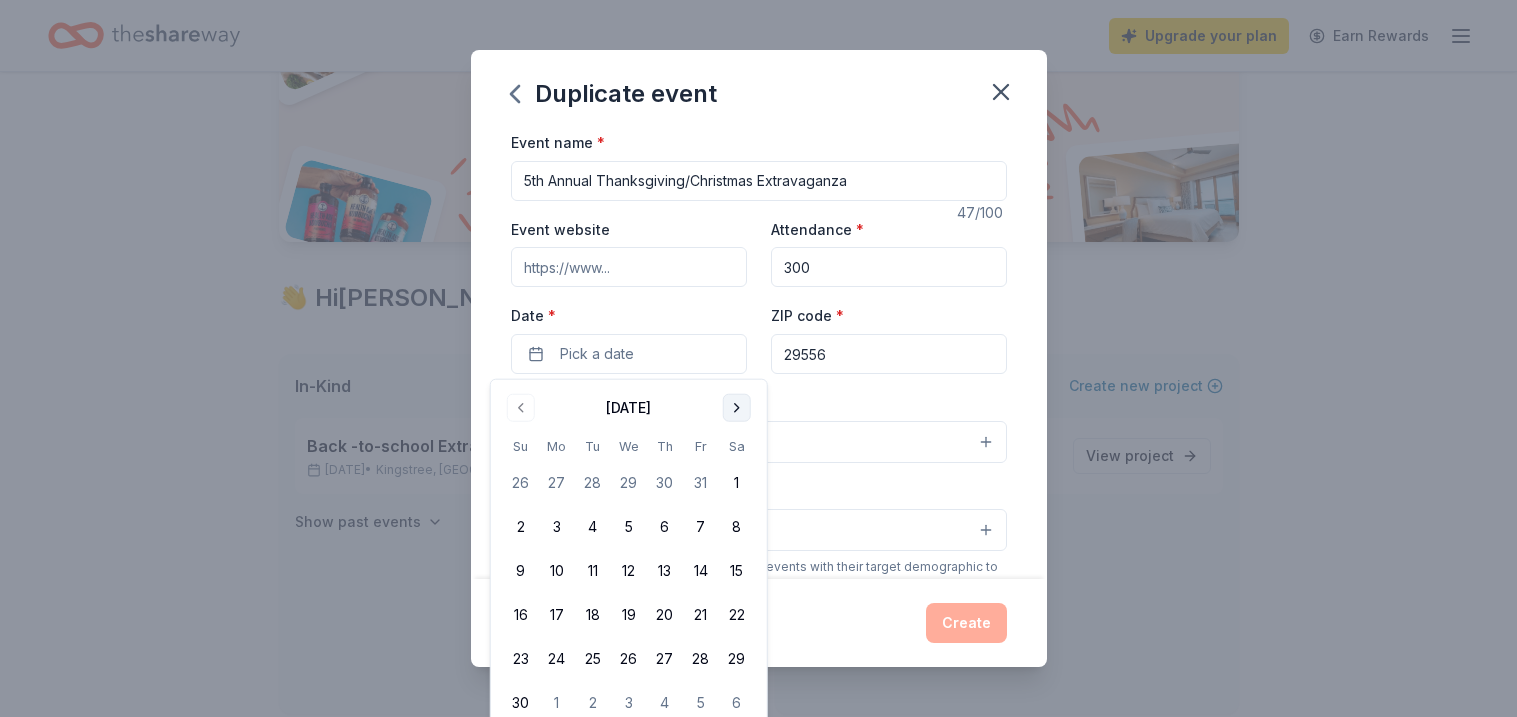 click at bounding box center (737, 408) 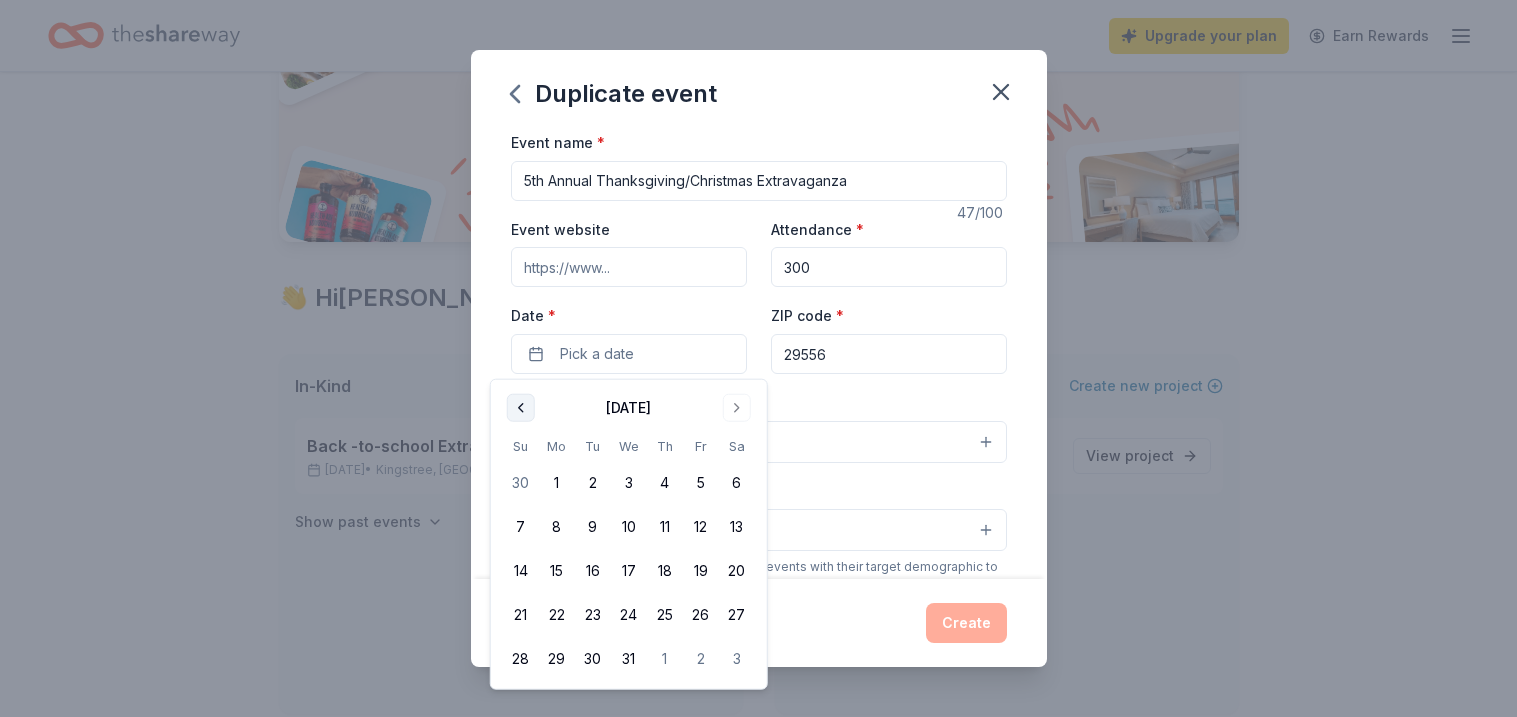 click at bounding box center [521, 408] 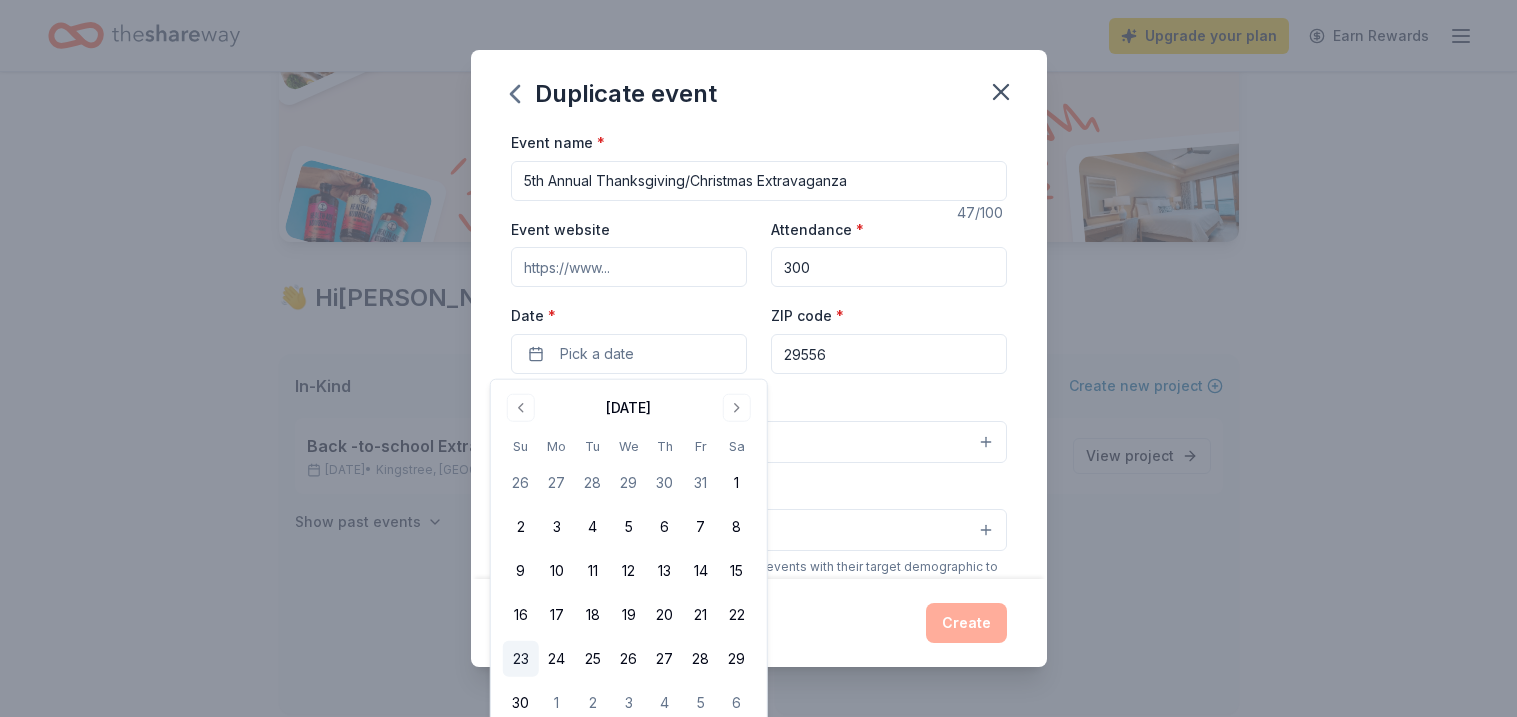 click on "23" at bounding box center [521, 659] 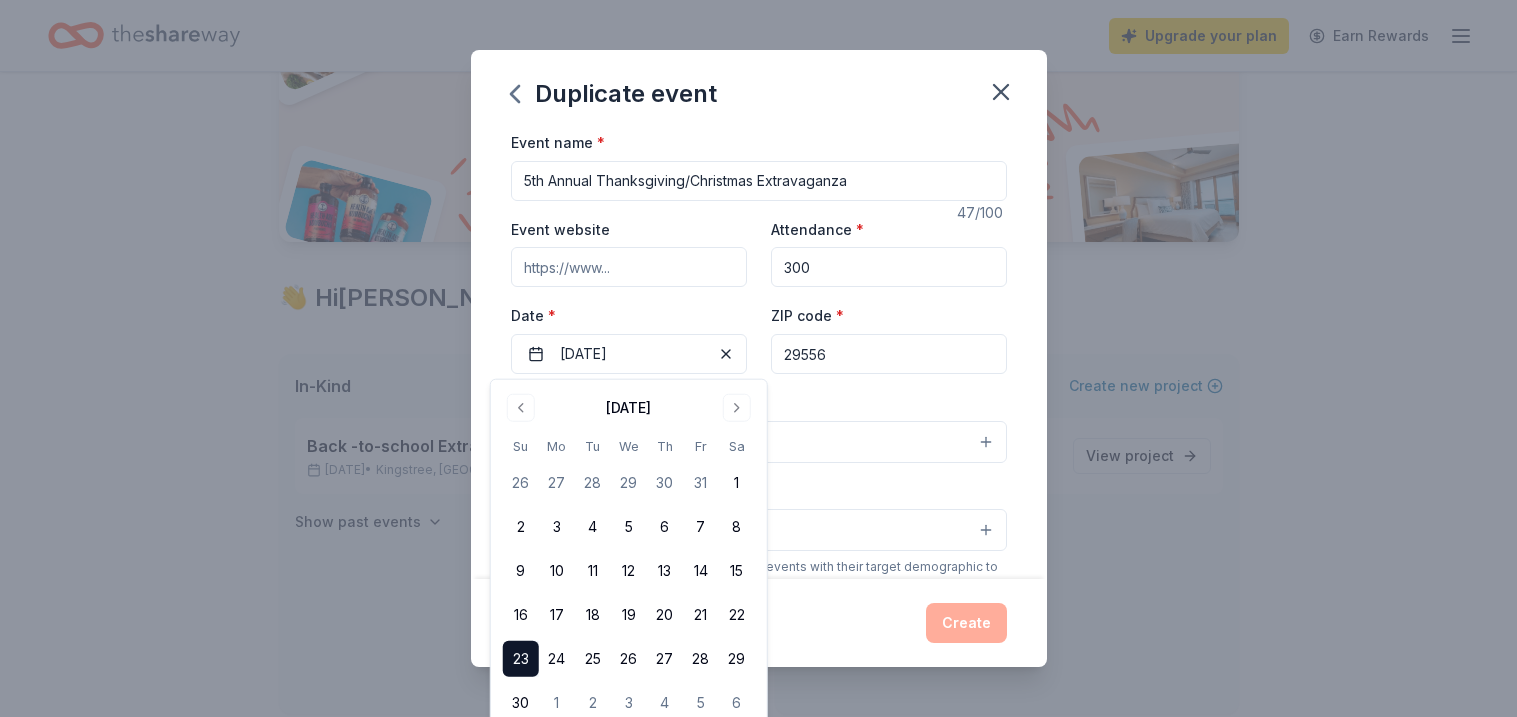 click on "Event name * 5th Annual Thanksgiving/Christmas Extravaganza 47 /100 Event website Attendance * 300 Date * 11/23/2025 ZIP code * 29556 Event type * Select Demographic Select We use this information to help brands find events with their target demographic to sponsor their products. Mailing address Apt/unit Description What are you looking for? * Auction & raffle Meals Snacks Desserts Alcohol Beverages Send me reminders Email me reminders of donor application deadlines Recurring event Copy donors Saved Applied Approved Received Declined Not interested All copied donors will be given "saved" status in your new event. Companies that are no longer donating will not be copied." at bounding box center [759, 354] 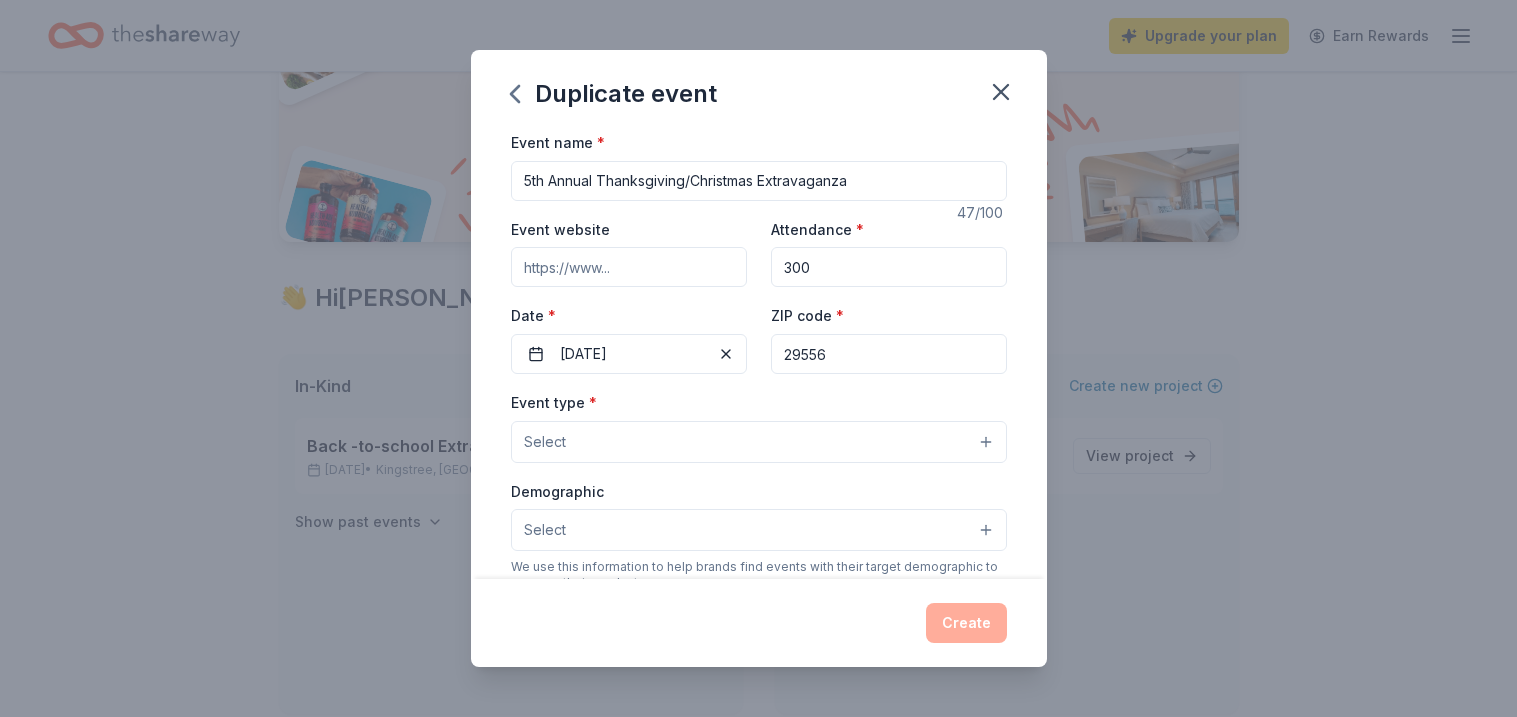 click on "Select" at bounding box center [759, 442] 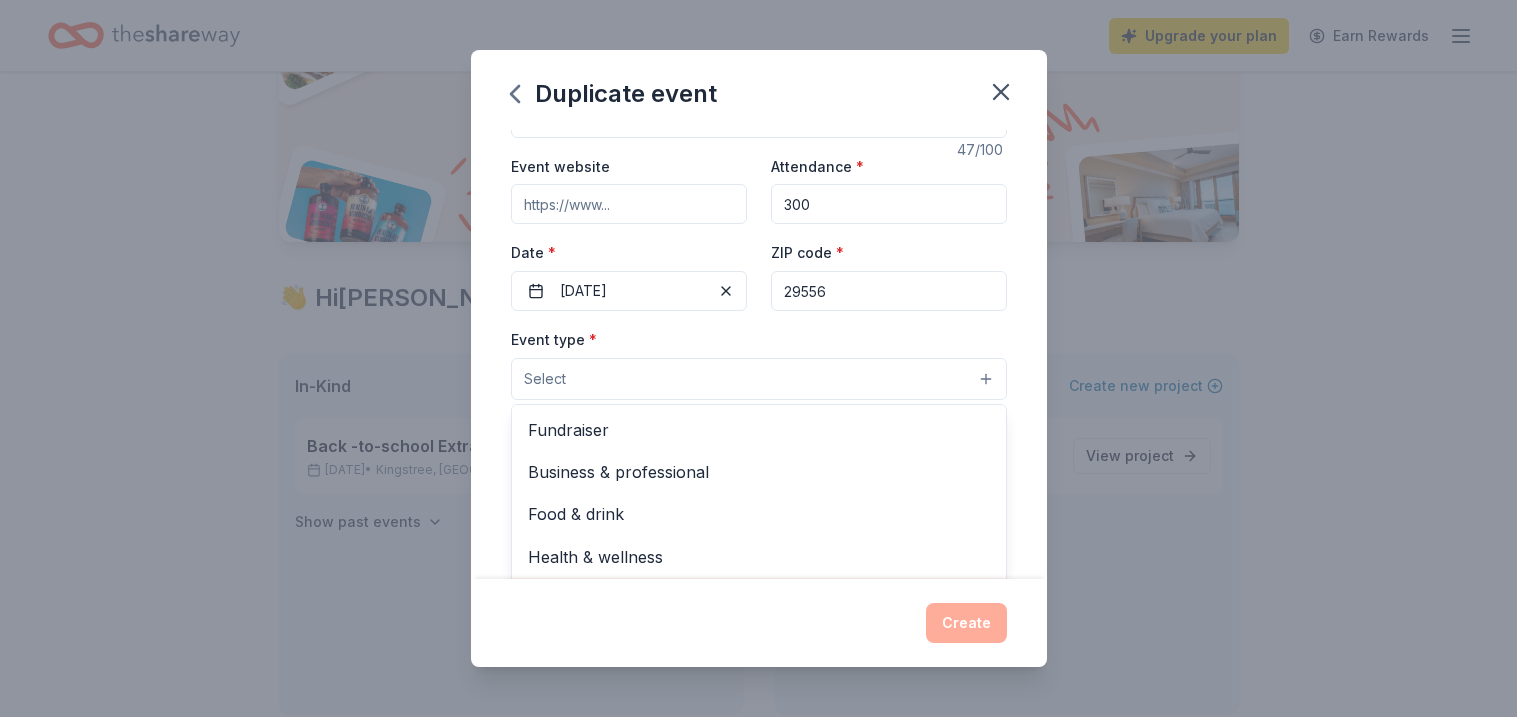 scroll, scrollTop: 106, scrollLeft: 0, axis: vertical 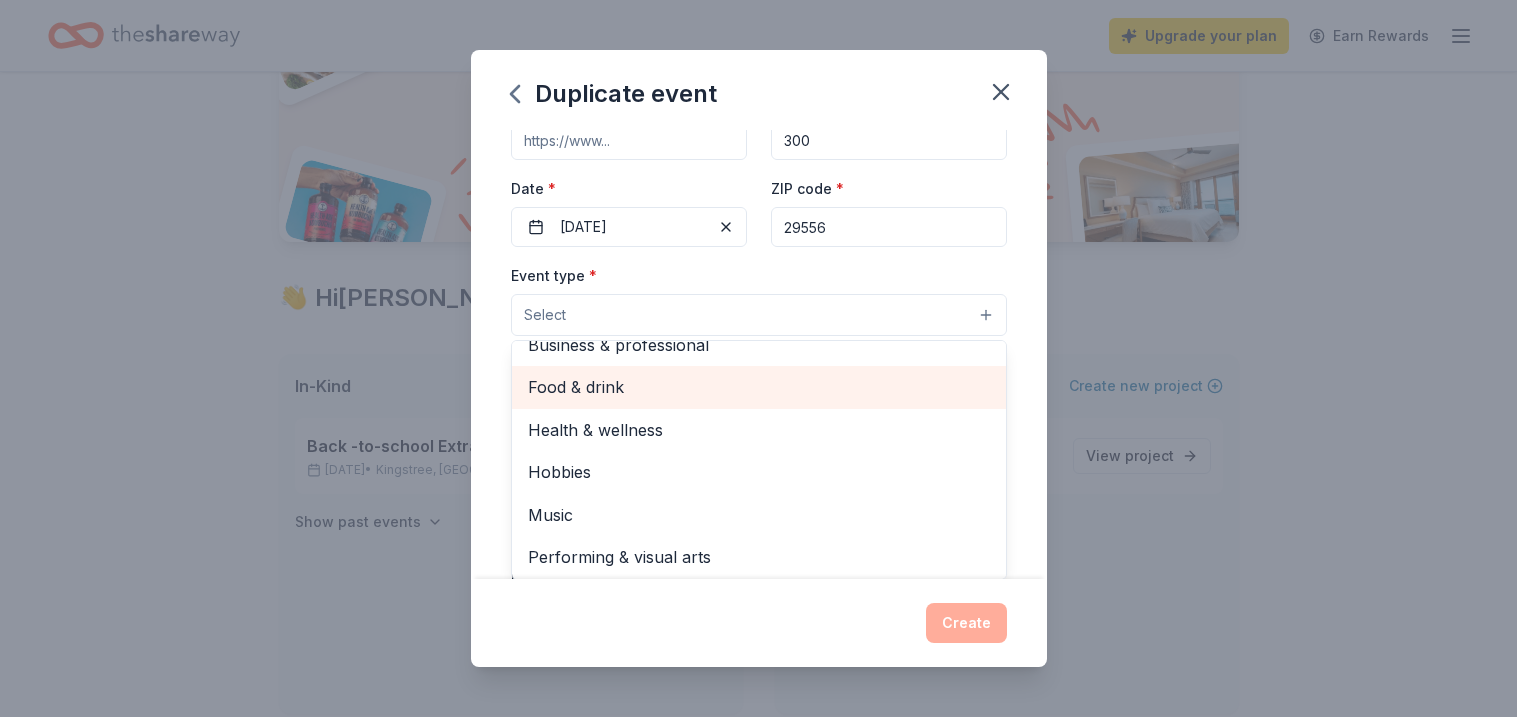 click on "Food & drink" at bounding box center (759, 387) 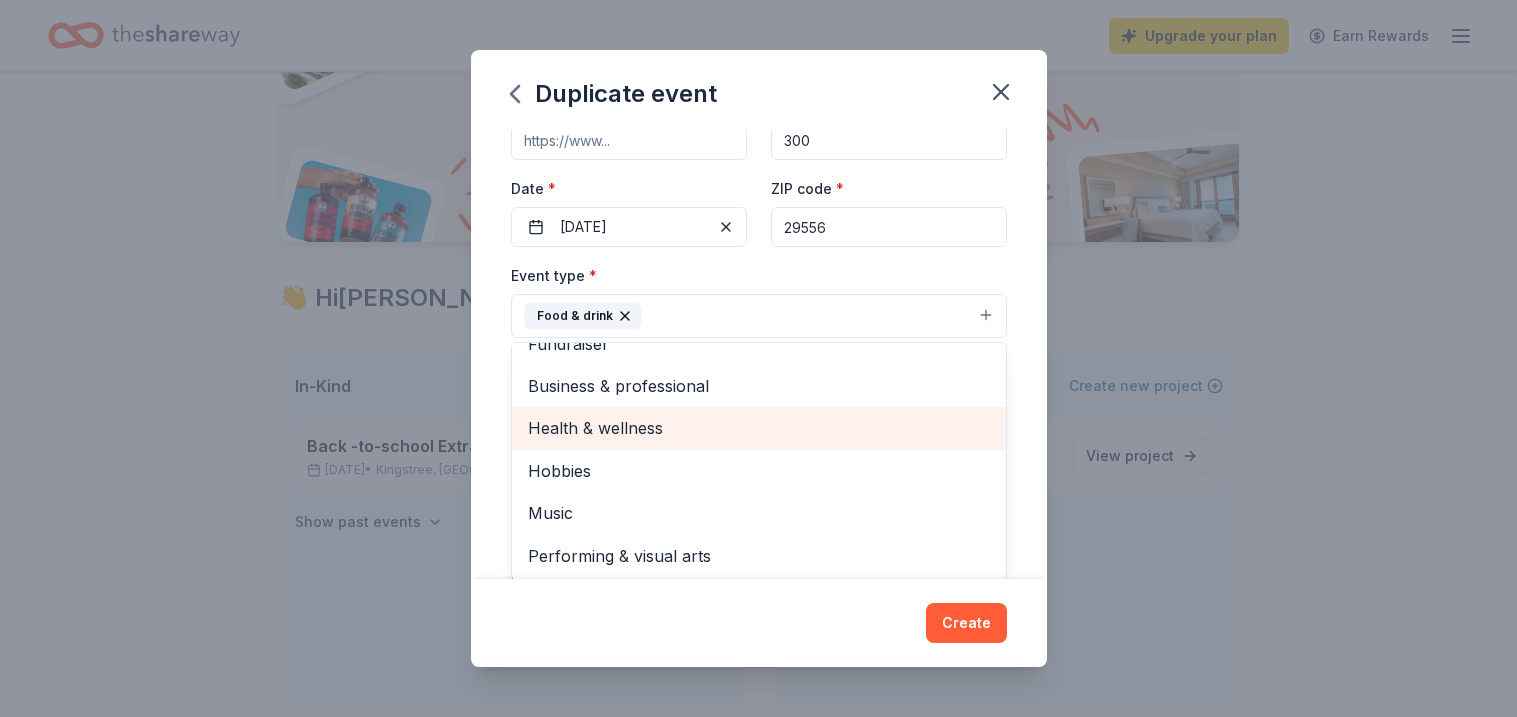 click on "Health & wellness" at bounding box center [759, 428] 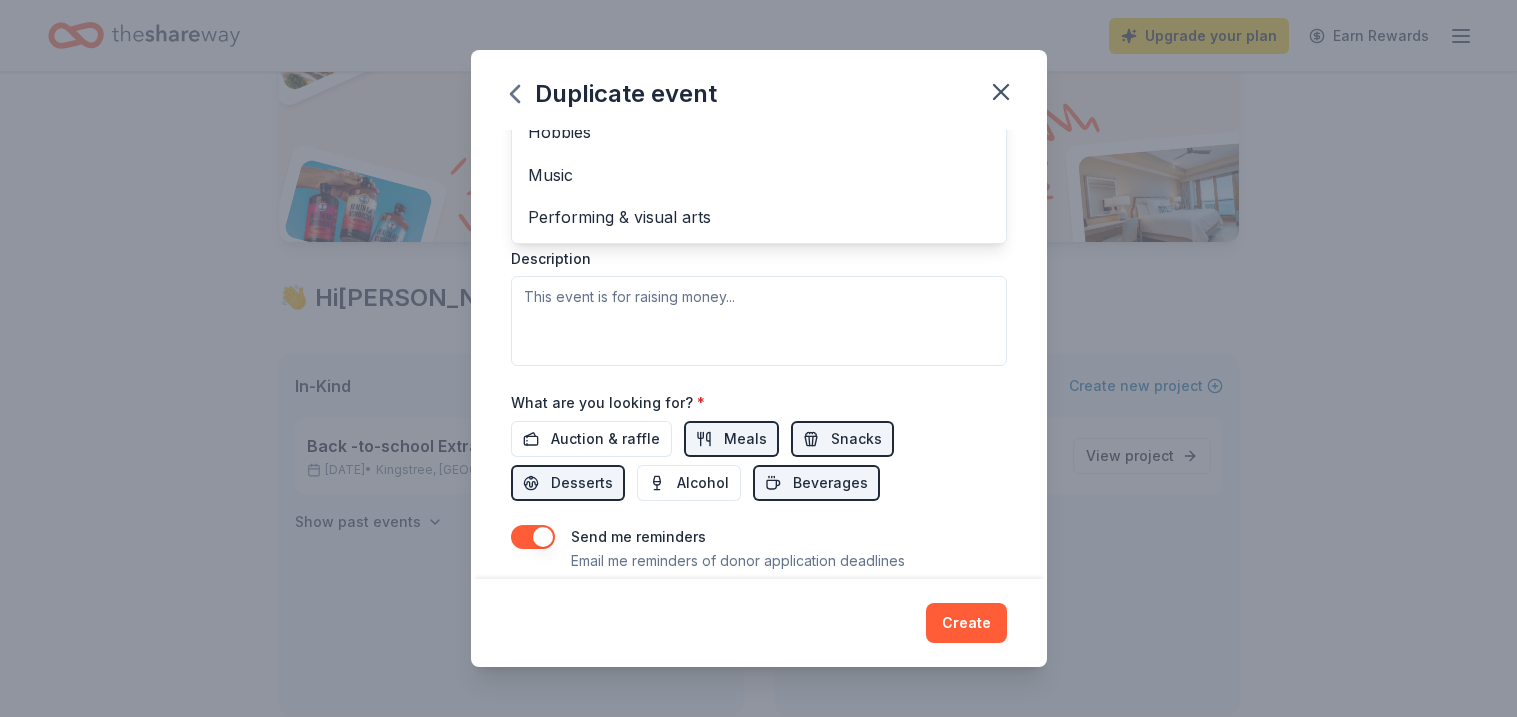 click on "Event type * Food & drink Health & wellness Fundraiser Business & professional Hobbies Music Performing & visual arts Demographic Select We use this information to help brands find events with their target demographic to sponsor their products. Mailing address Apt/unit Description" at bounding box center (759, 154) 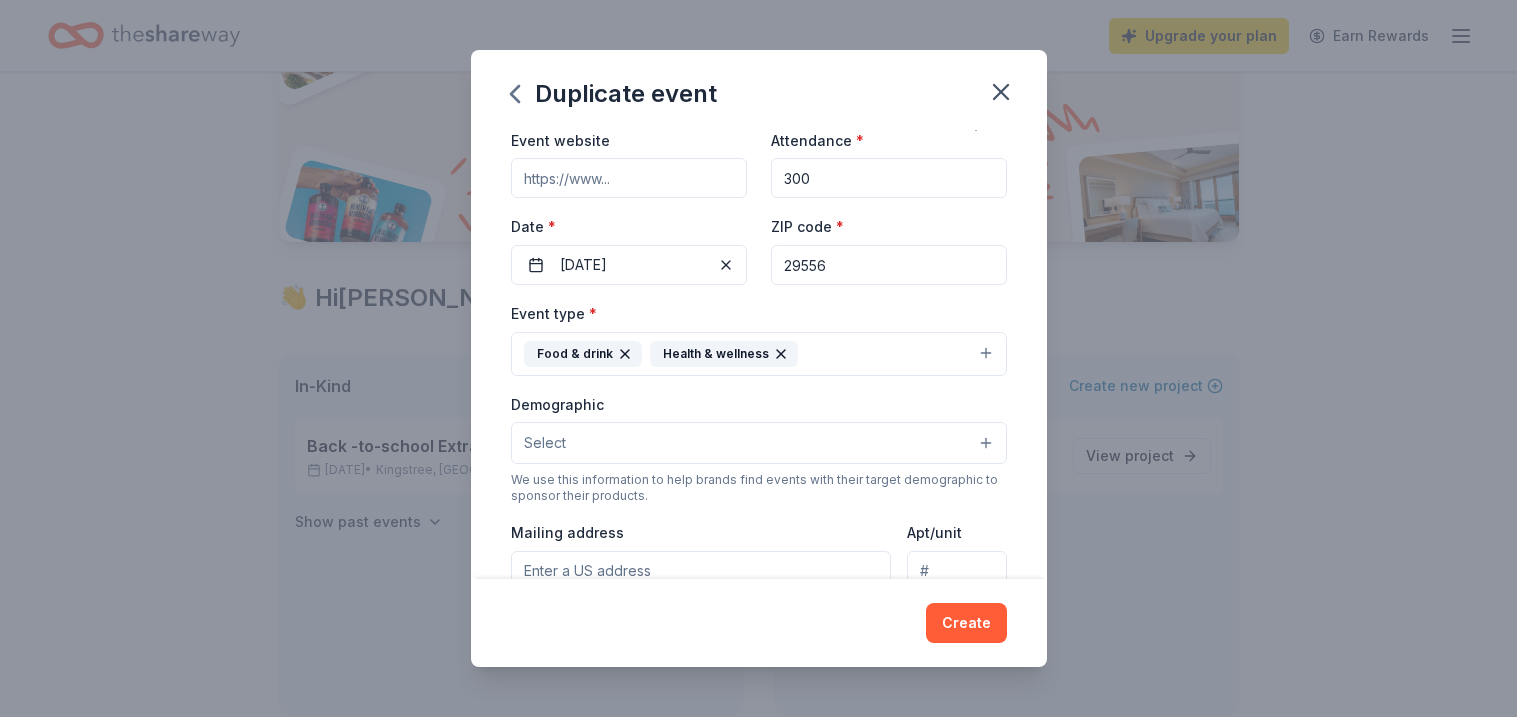 click on "Select" at bounding box center [759, 443] 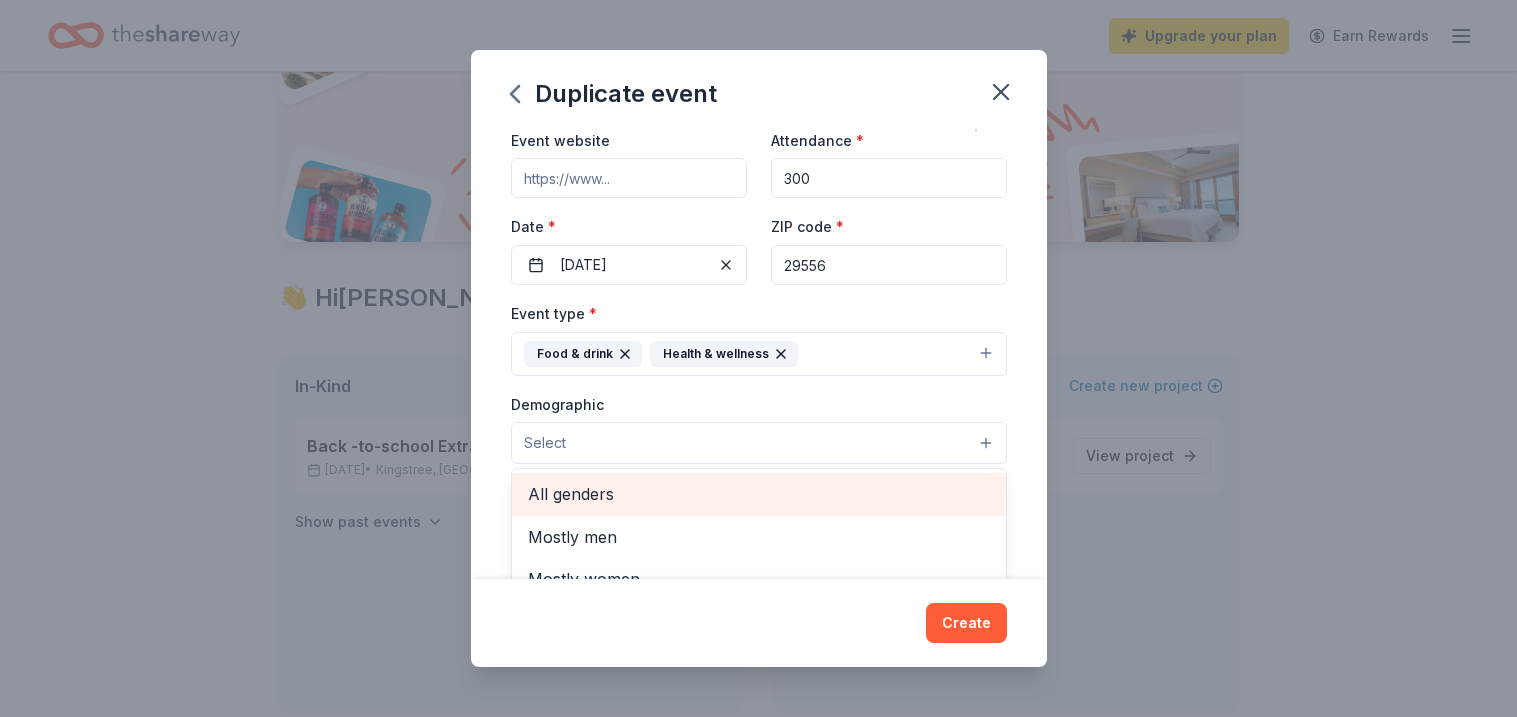 click on "All genders" at bounding box center (759, 494) 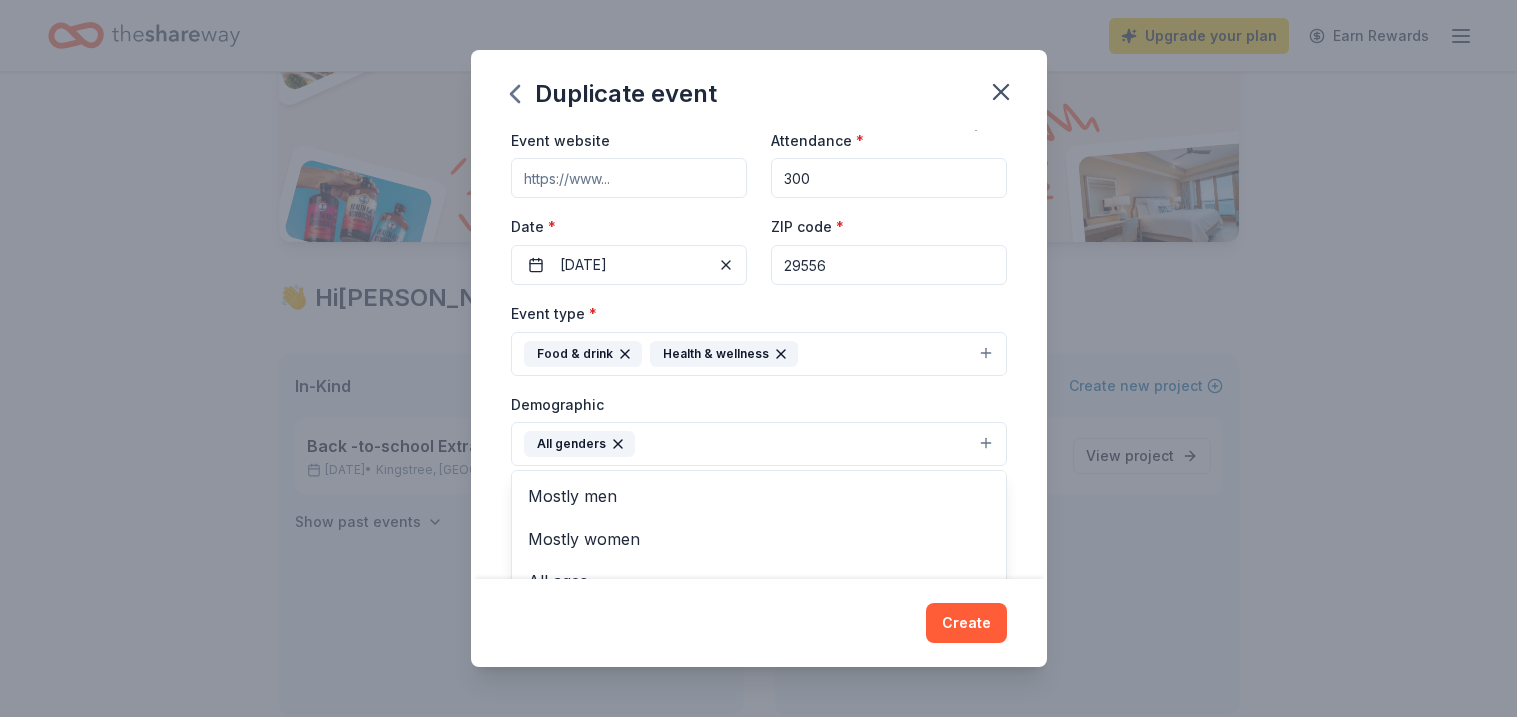 click on "Event name * 5th Annual Thanksgiving/Christmas Extravaganza 47 /100 Event website Attendance * 300 Date * 11/23/2025 ZIP code * 29556 Event type * Food & drink Health & wellness Demographic All genders Mostly men Mostly women All ages 0-10 yrs 10-20 yrs 20-30 yrs 30-40 yrs 40-50 yrs 50-60 yrs 60-70 yrs 70-80 yrs 80+ yrs We use this information to help brands find events with their target demographic to sponsor their products. Mailing address Apt/unit Description What are you looking for? * Auction & raffle Meals Snacks Desserts Alcohol Beverages Send me reminders Email me reminders of donor application deadlines Recurring event Copy donors Saved Applied Approved Received Declined Not interested All copied donors will be given "saved" status in your new event. Companies that are no longer donating will not be copied." at bounding box center [759, 354] 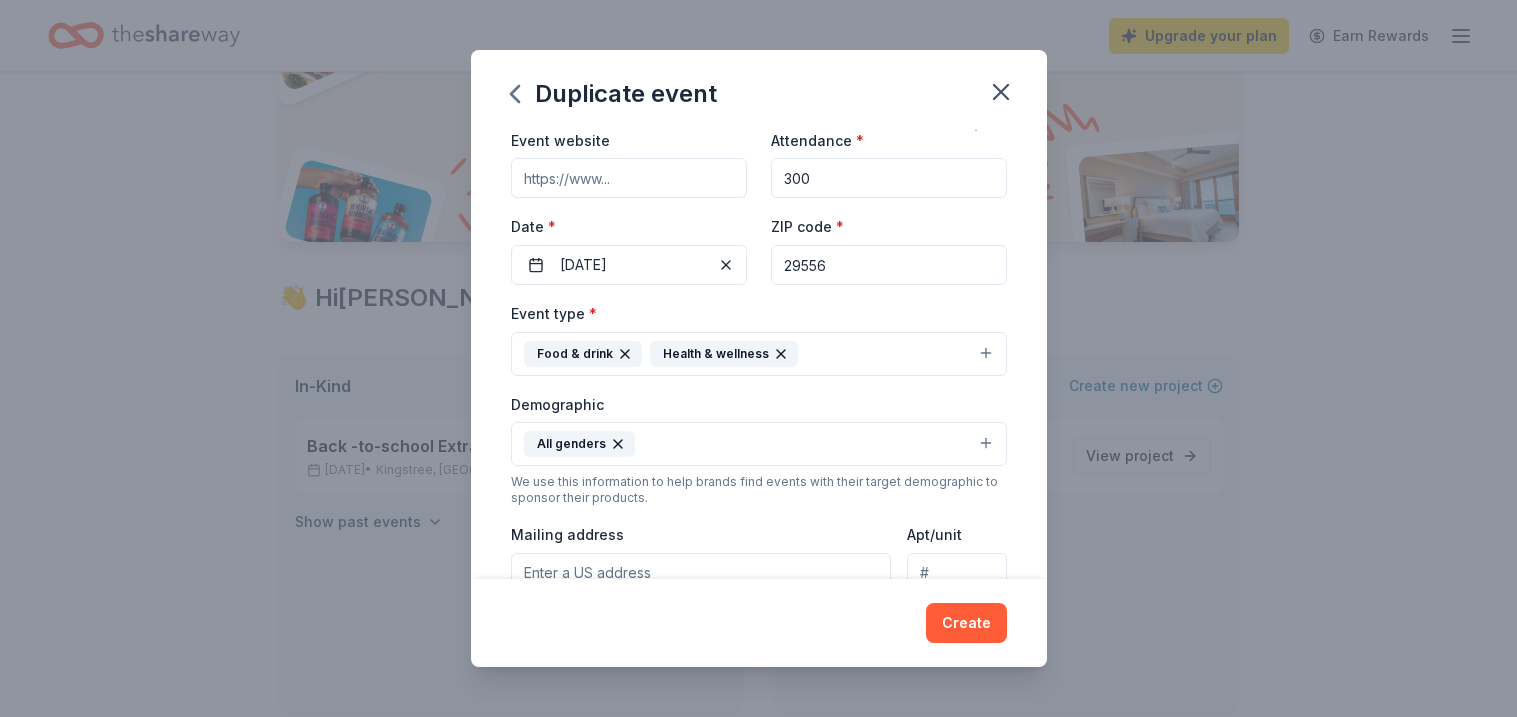 type 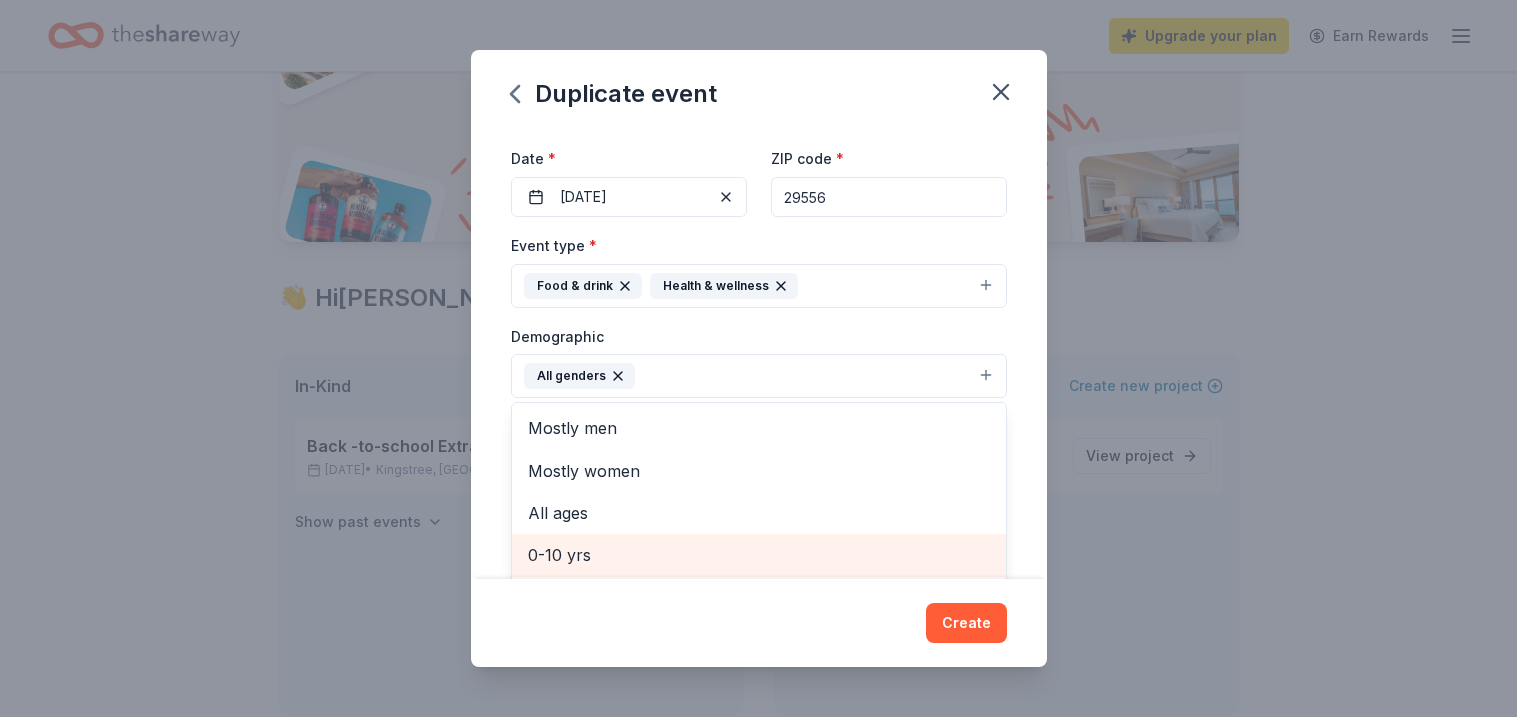 scroll, scrollTop: 199, scrollLeft: 0, axis: vertical 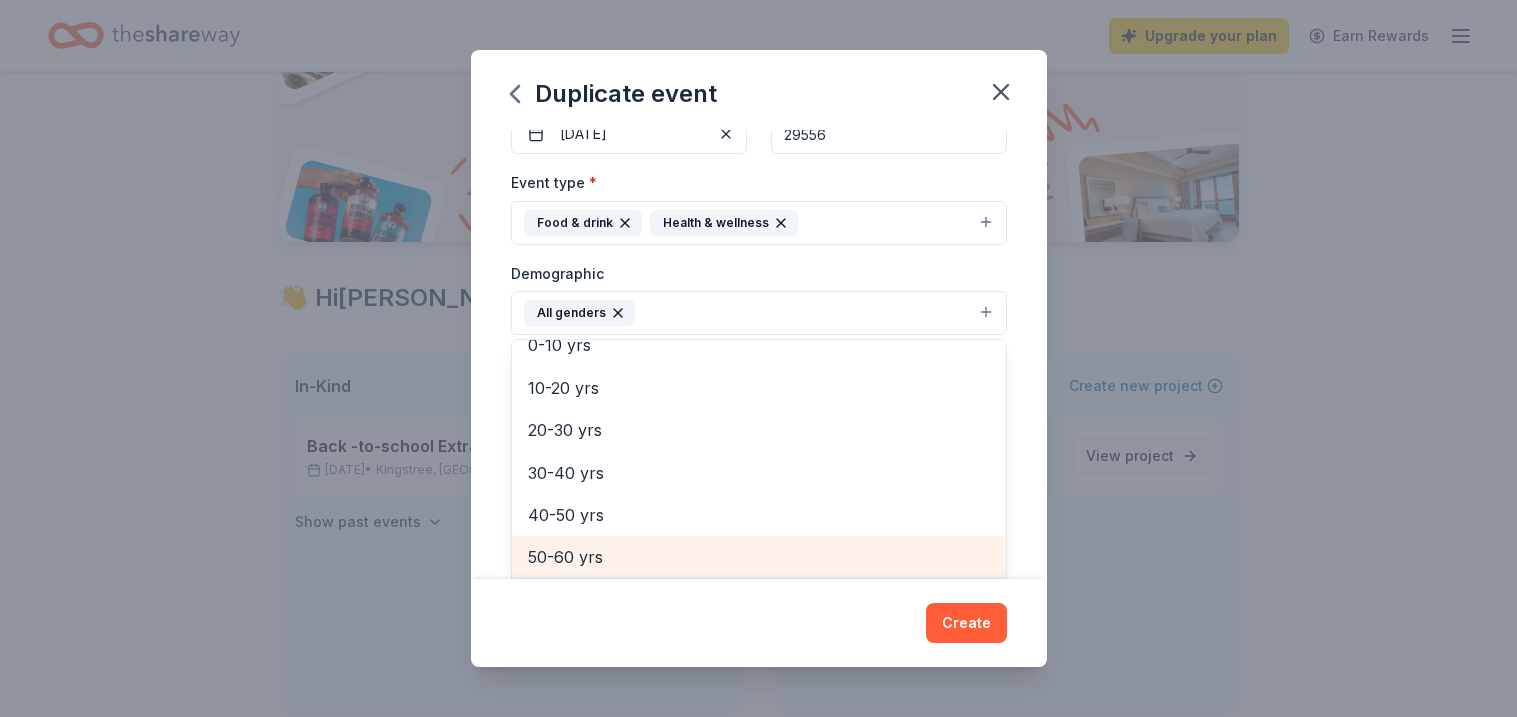 click on "Event name * 5th Annual Thanksgiving/Christmas Extravaganza 47 /100 Event website Attendance * 300 Date * 11/23/2025 ZIP code * 29556 Event type * Food & drink Health & wellness Demographic All genders Mostly men Mostly women All ages 0-10 yrs 10-20 yrs 20-30 yrs 30-40 yrs 40-50 yrs 50-60 yrs 60-70 yrs 70-80 yrs 80+ yrs We use this information to help brands find events with their target demographic to sponsor their products. Mailing address Apt/unit Description What are you looking for? * Auction & raffle Meals Snacks Desserts Alcohol Beverages Send me reminders Email me reminders of donor application deadlines Recurring event Copy donors Saved Applied Approved Received Declined Not interested All copied donors will be given "saved" status in your new event. Companies that are no longer donating will not be copied." at bounding box center (759, 354) 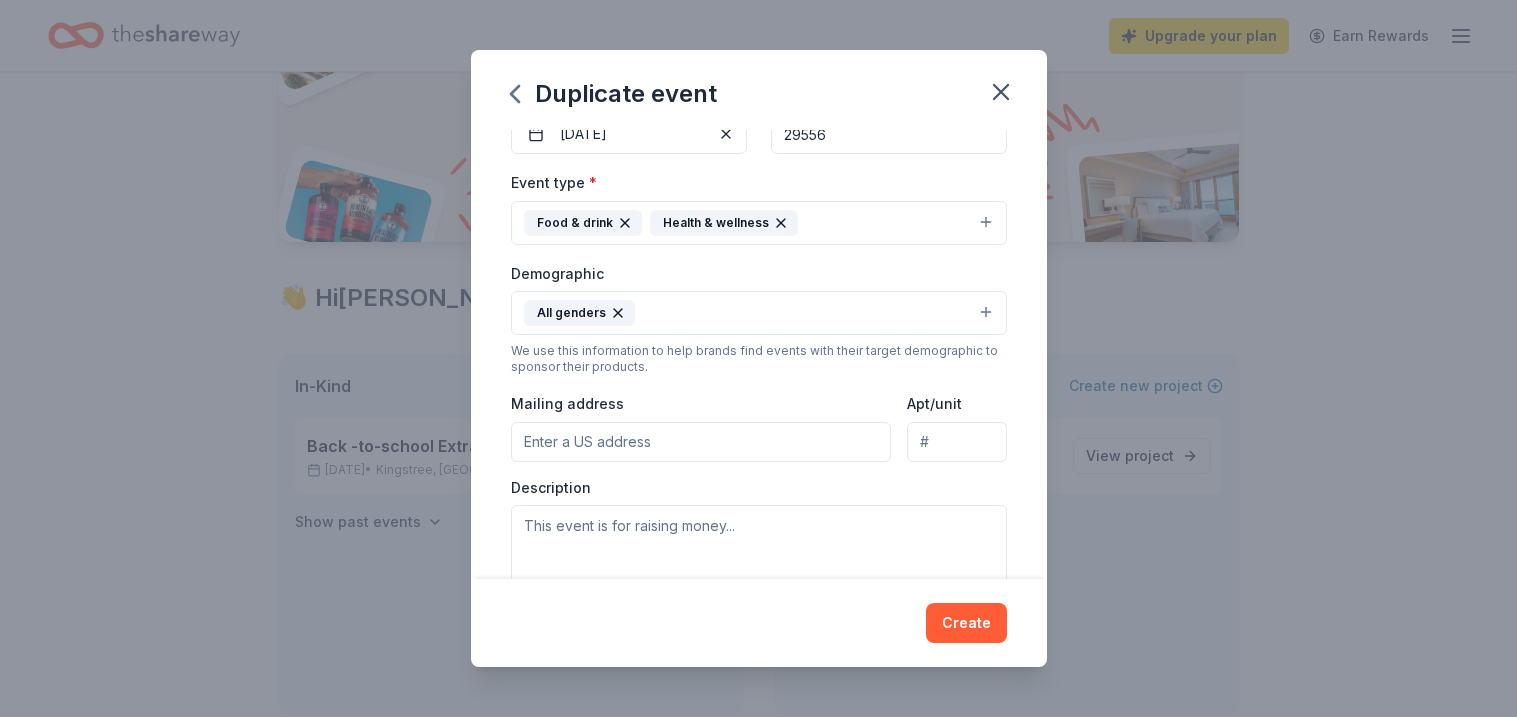 click on "Mailing address" at bounding box center [701, 442] 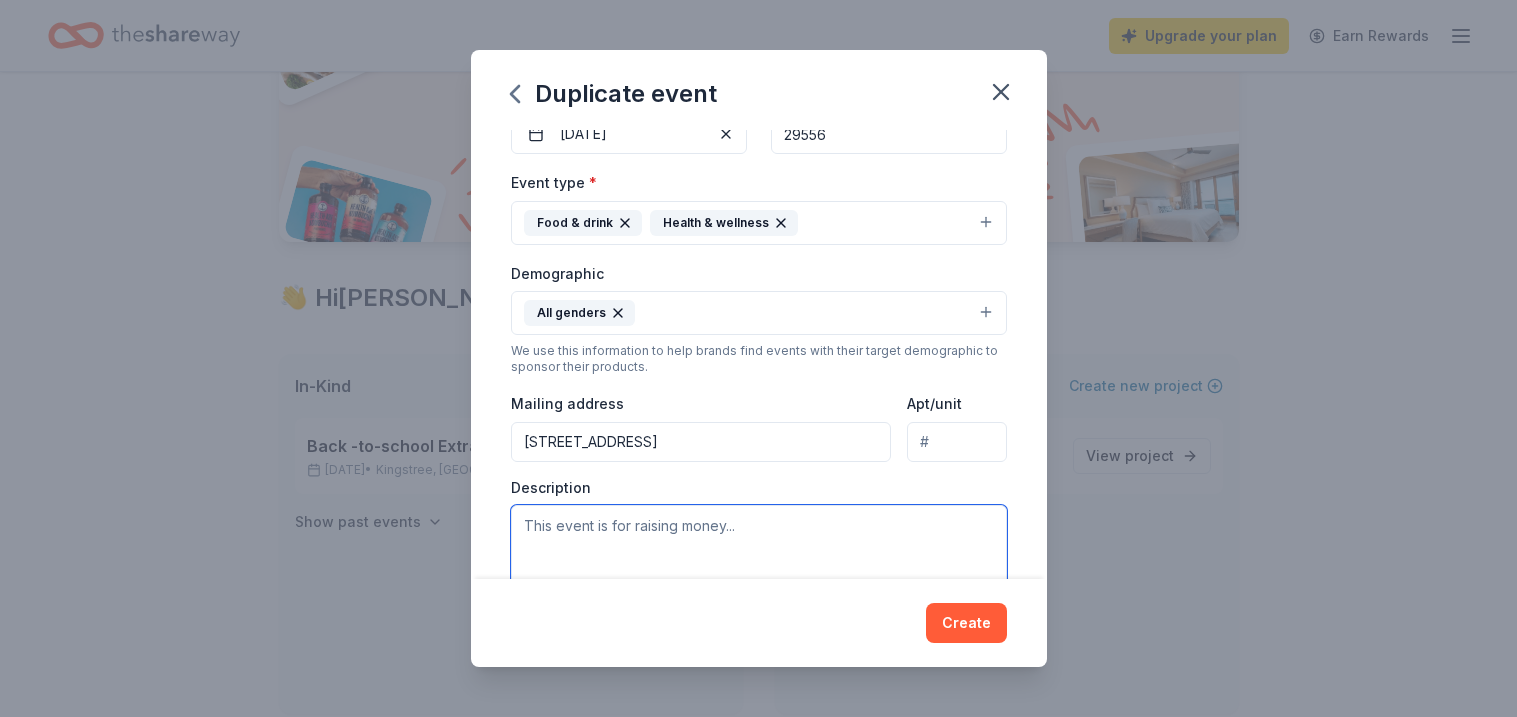 click at bounding box center (759, 550) 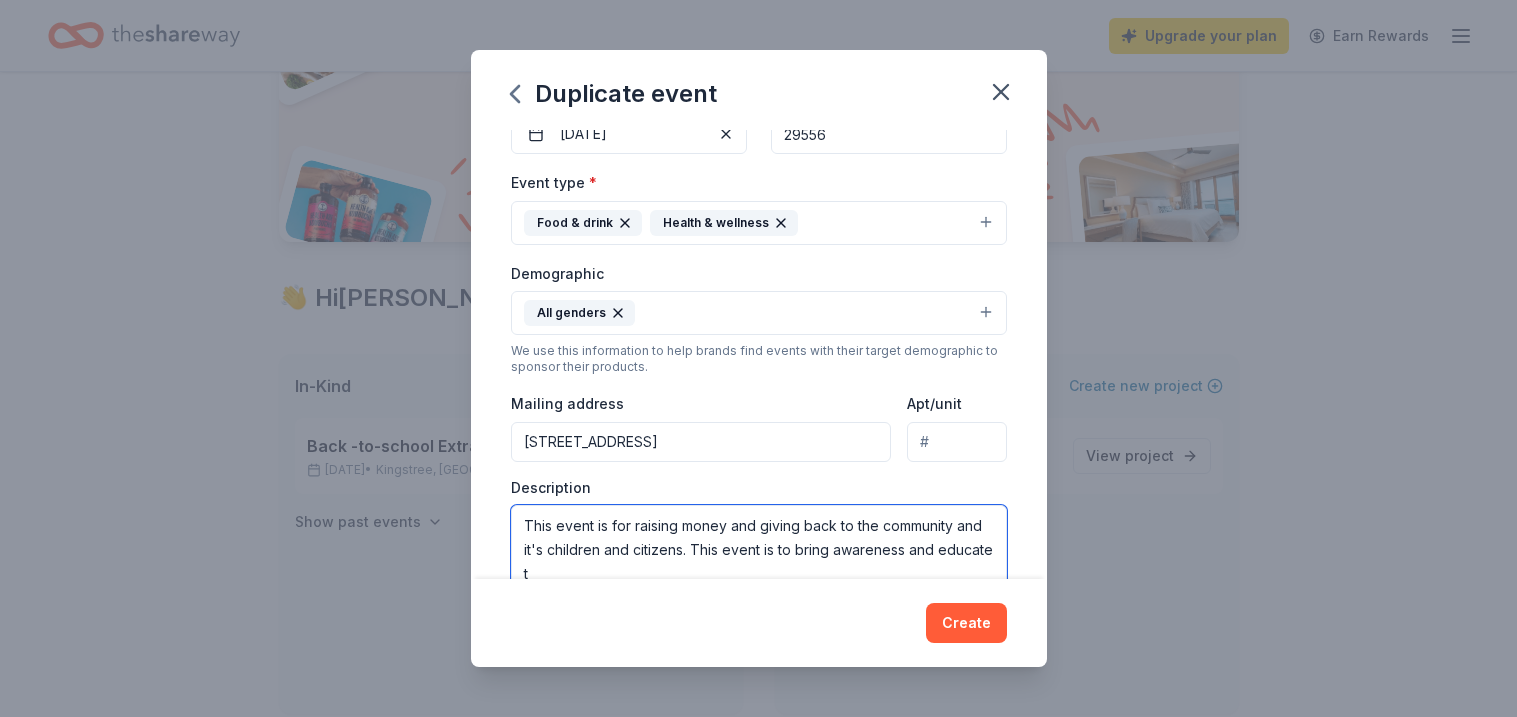 scroll, scrollTop: 227, scrollLeft: 0, axis: vertical 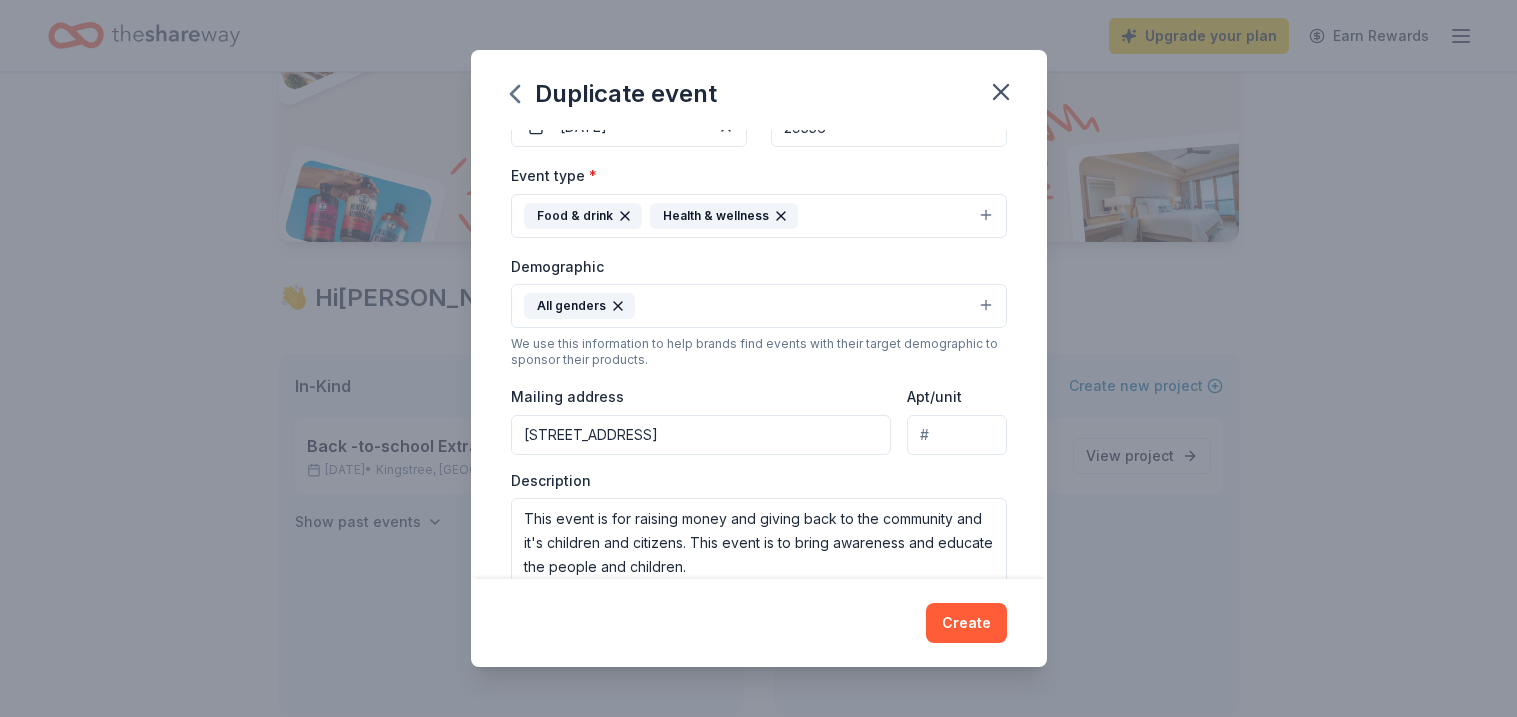 click on "Event name * 5th Annual Thanksgiving/Christmas Extravaganza 47 /100 Event website Attendance * 300 Date * 11/23/2025 ZIP code * 29556 Event type * Food & drink Health & wellness Demographic All genders We use this information to help brands find events with their target demographic to sponsor their products. Mailing address 24 oakwood rd Apt/unit Description This event is for raising money and giving back to the community and it's children and citizens. This event is to bring awareness and educate the people and children. What are you looking for? * Auction & raffle Meals Snacks Desserts Alcohol Beverages Send me reminders Email me reminders of donor application deadlines Recurring event Copy donors Saved Applied Approved Received Declined Not interested All copied donors will be given "saved" status in your new event. Companies that are no longer donating will not be copied." at bounding box center (759, 354) 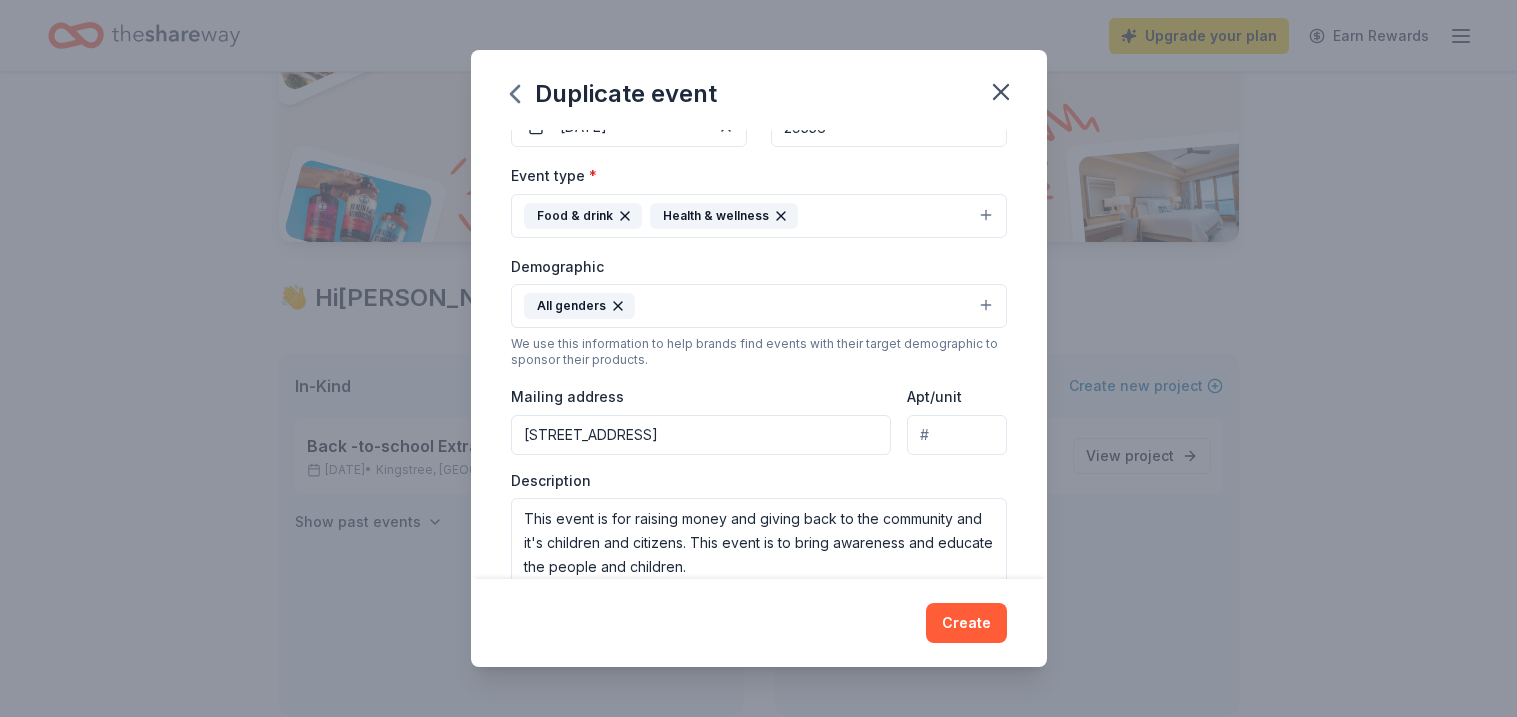 click on "Apt/unit" at bounding box center [956, 435] 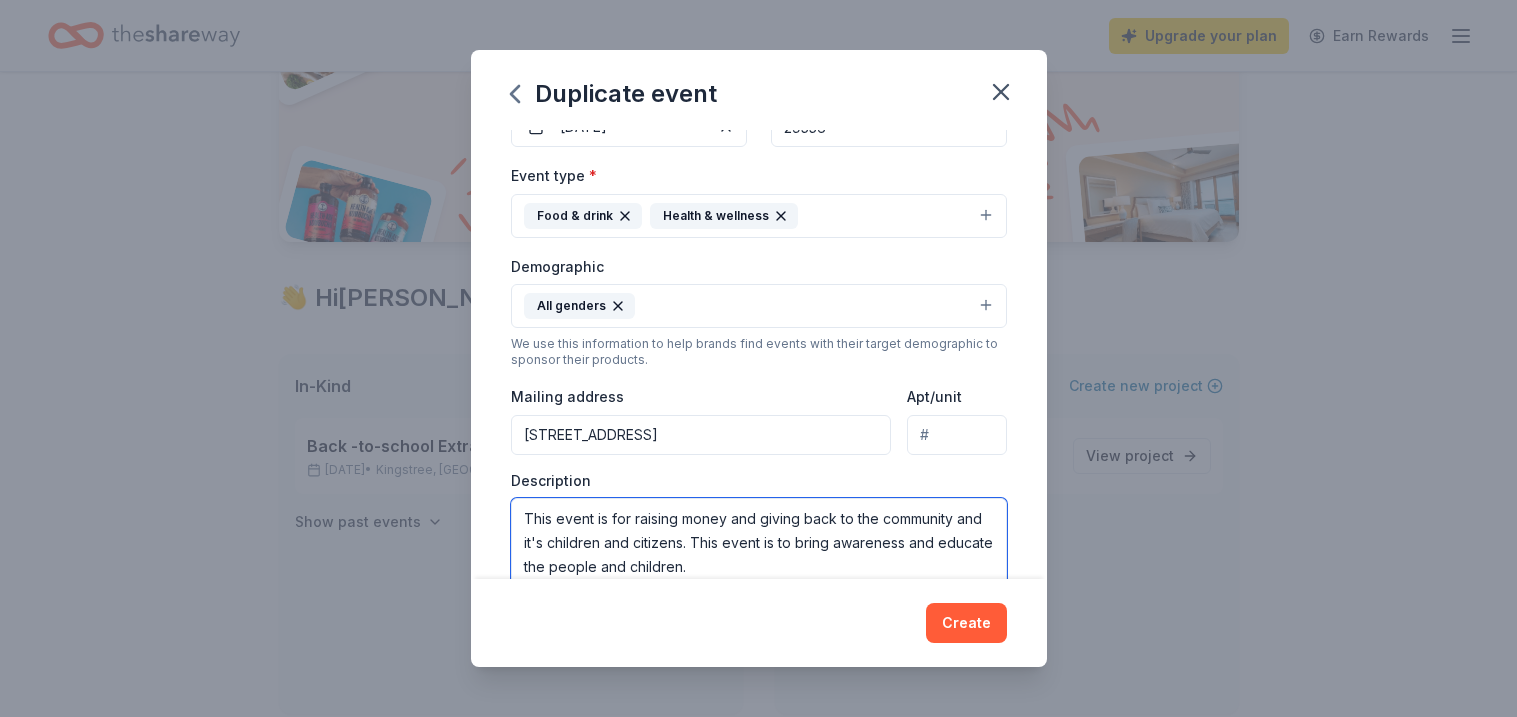 click on "This event is for raising money and giving back to the community and it's children and citizens. This event is to bring awareness and educate the people and children." at bounding box center [759, 543] 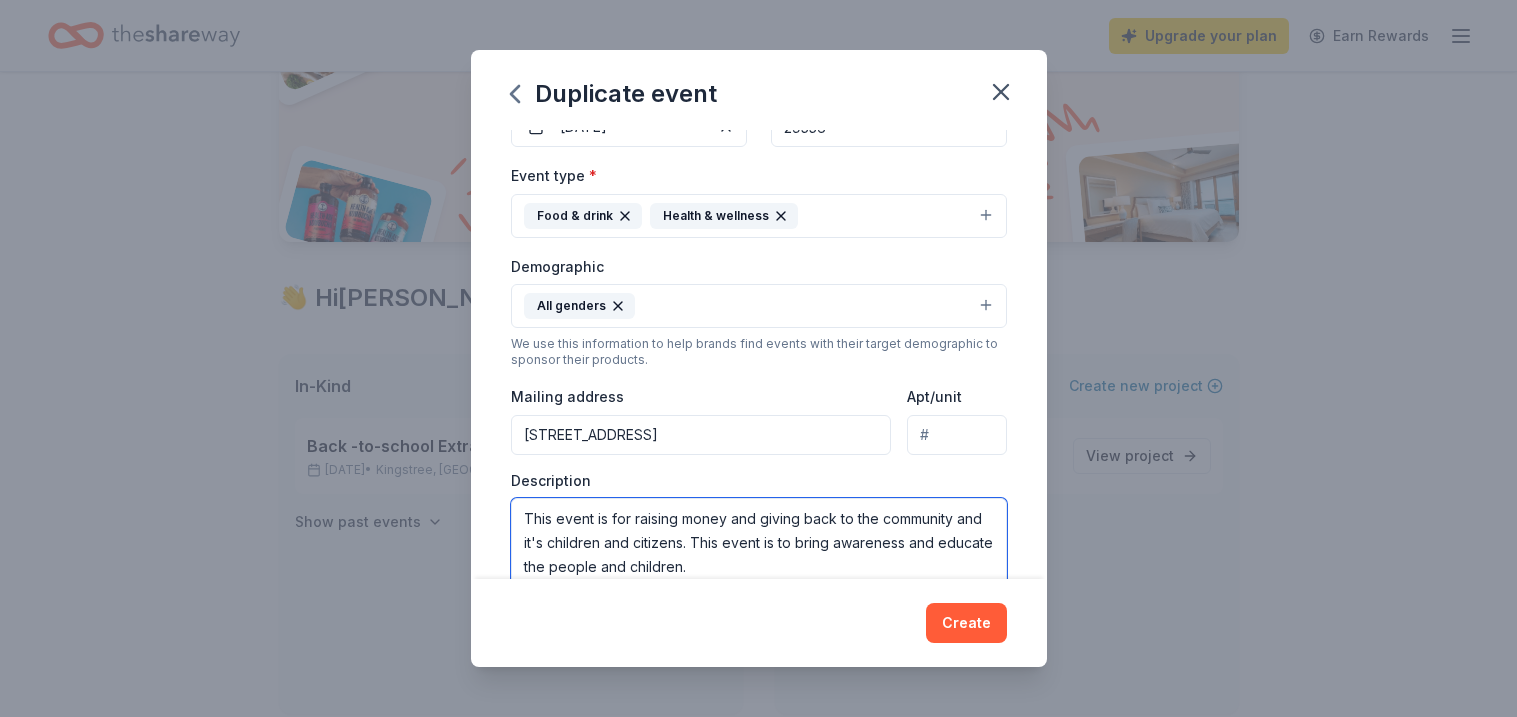 scroll, scrollTop: 12, scrollLeft: 0, axis: vertical 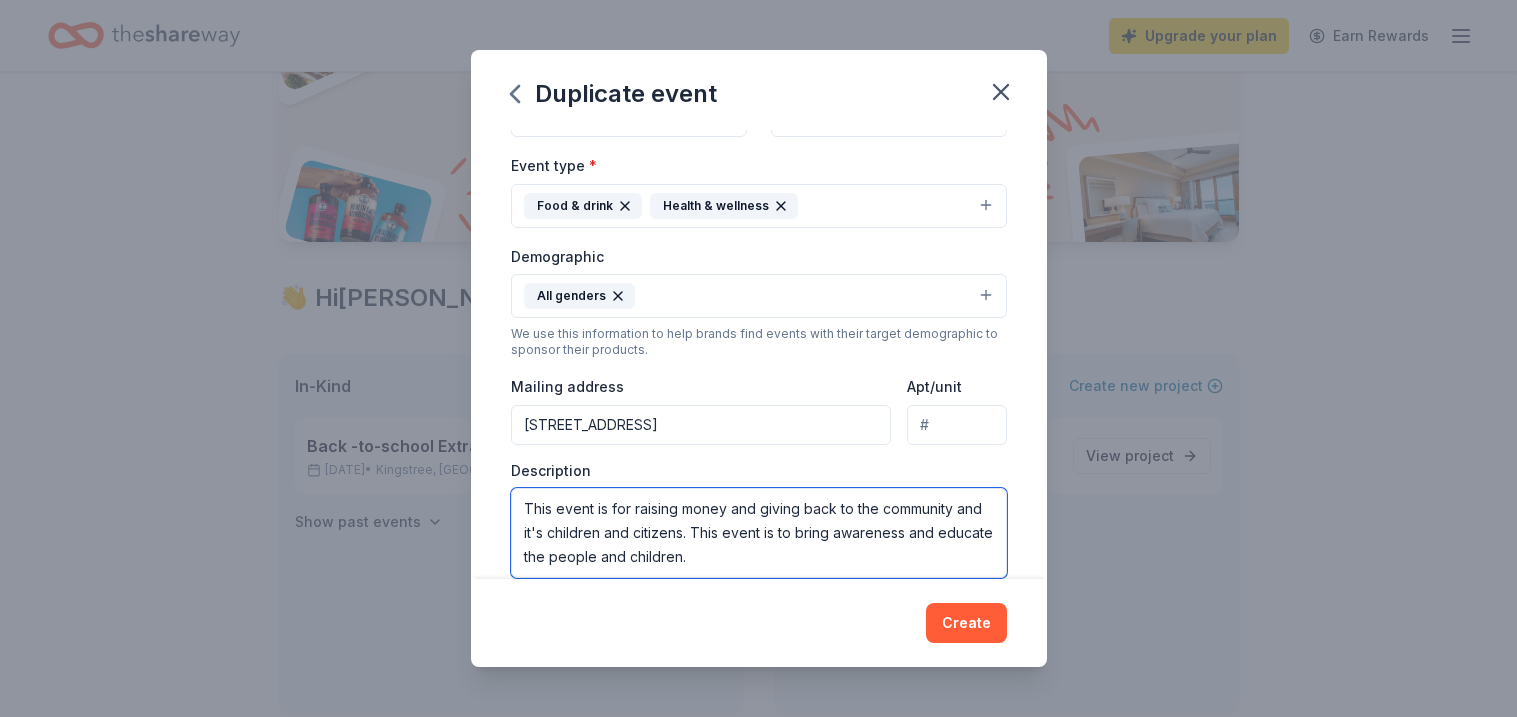 type on "This event is for raising money and giving back to the community and it's children and citizens. This event is to bring awareness and educate the people and children." 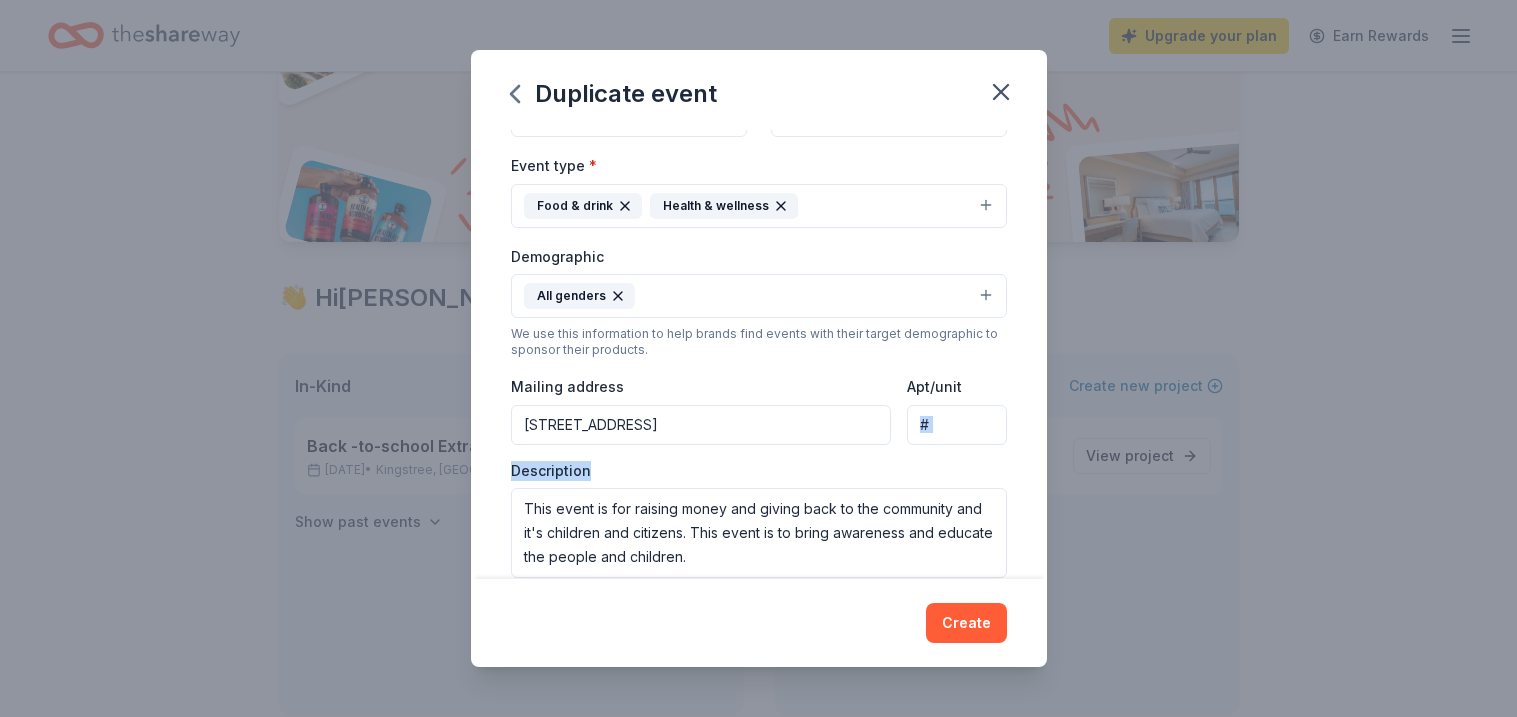 drag, startPoint x: 1020, startPoint y: 524, endPoint x: 1006, endPoint y: 438, distance: 87.13208 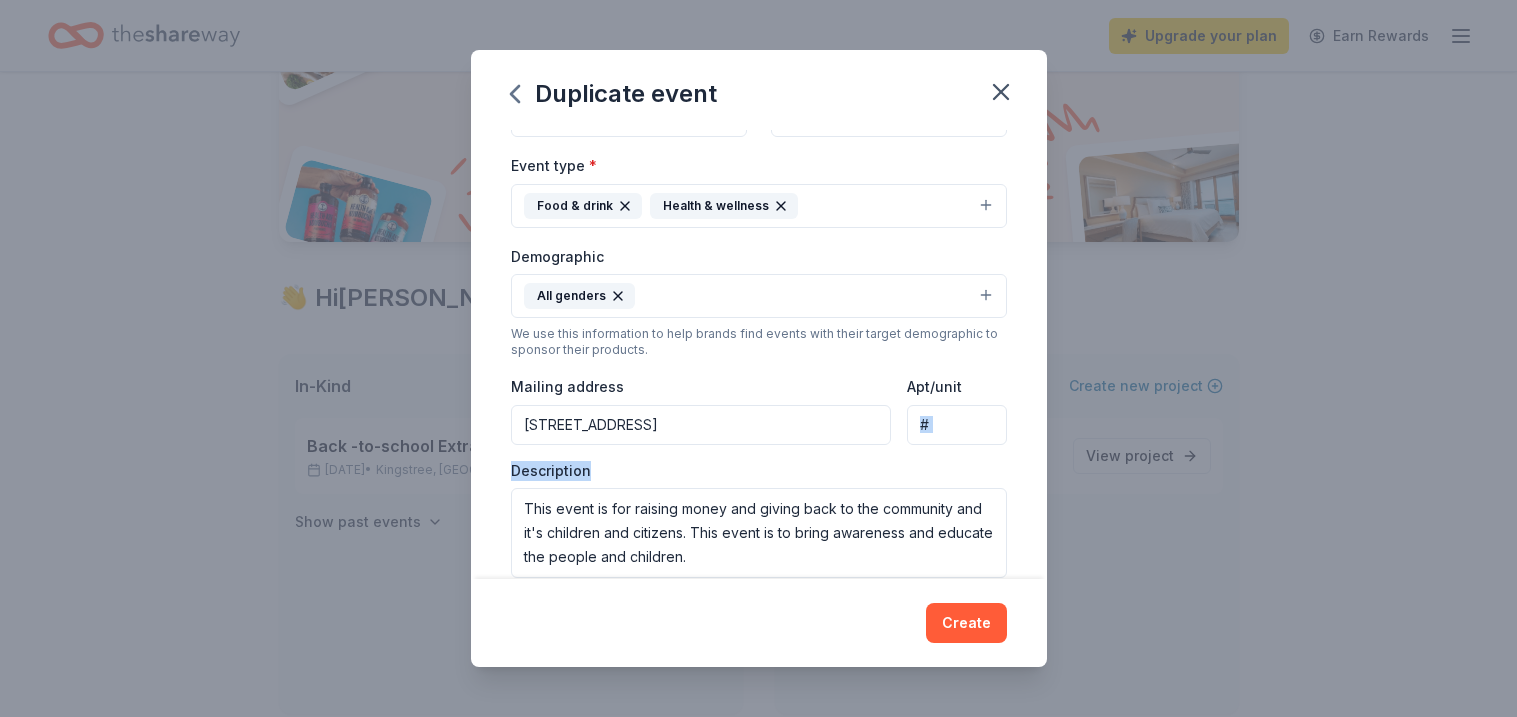 click on "Event name * 5th Annual Thanksgiving/Christmas Extravaganza 47 /100 Event website Attendance * 300 Date * 11/23/2025 ZIP code * 29556 Event type * Food & drink Health & wellness Demographic All genders We use this information to help brands find events with their target demographic to sponsor their products. Mailing address 24 oakwood rd Apt/unit Description This event is for raising money and giving back to the community and it's children and citizens. This event is to bring awareness and educate the people and children.
What are you looking for? * Auction & raffle Meals Snacks Desserts Alcohol Beverages Send me reminders Email me reminders of donor application deadlines Recurring event Copy donors Saved Applied Approved Received Declined Not interested All copied donors will be given "saved" status in your new event. Companies that are no longer donating will not be copied." at bounding box center (759, 354) 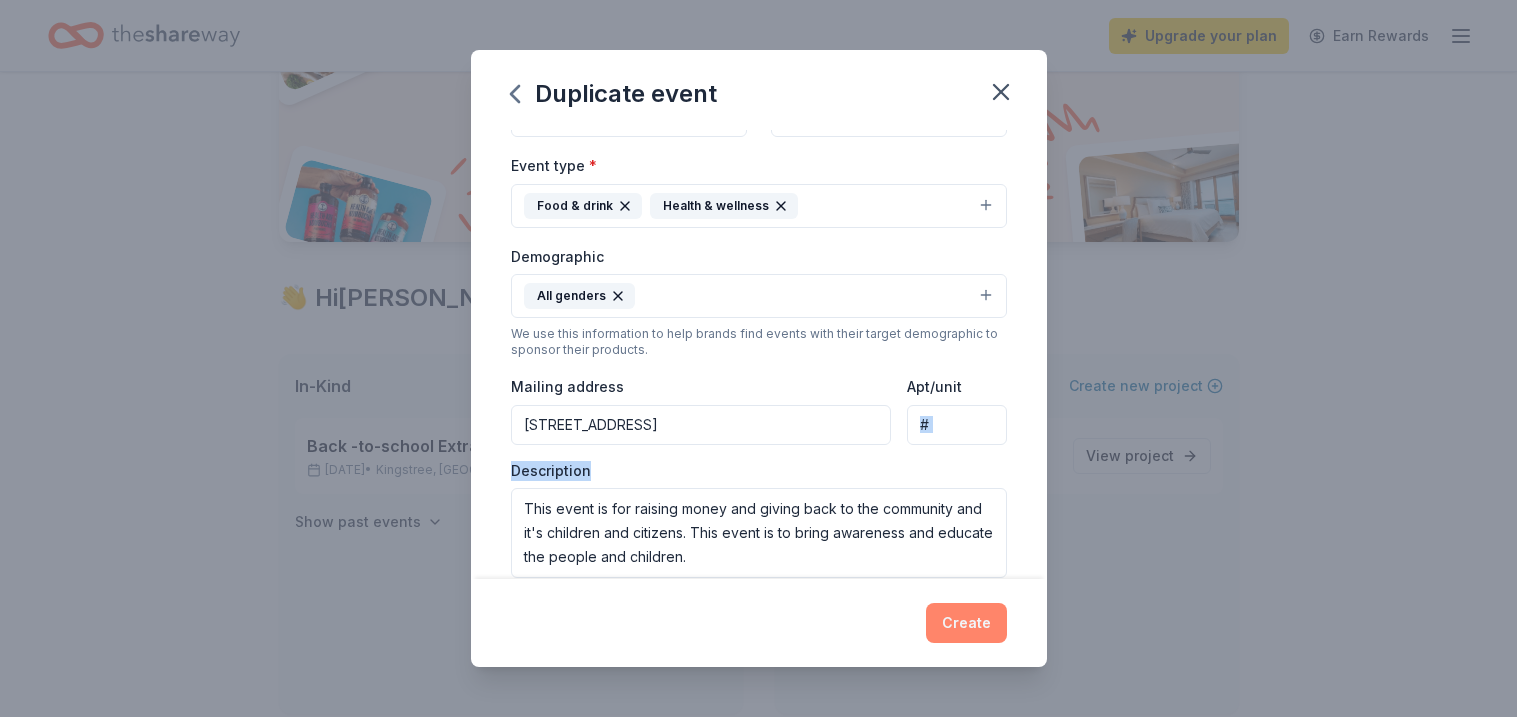 click on "Create" at bounding box center [966, 623] 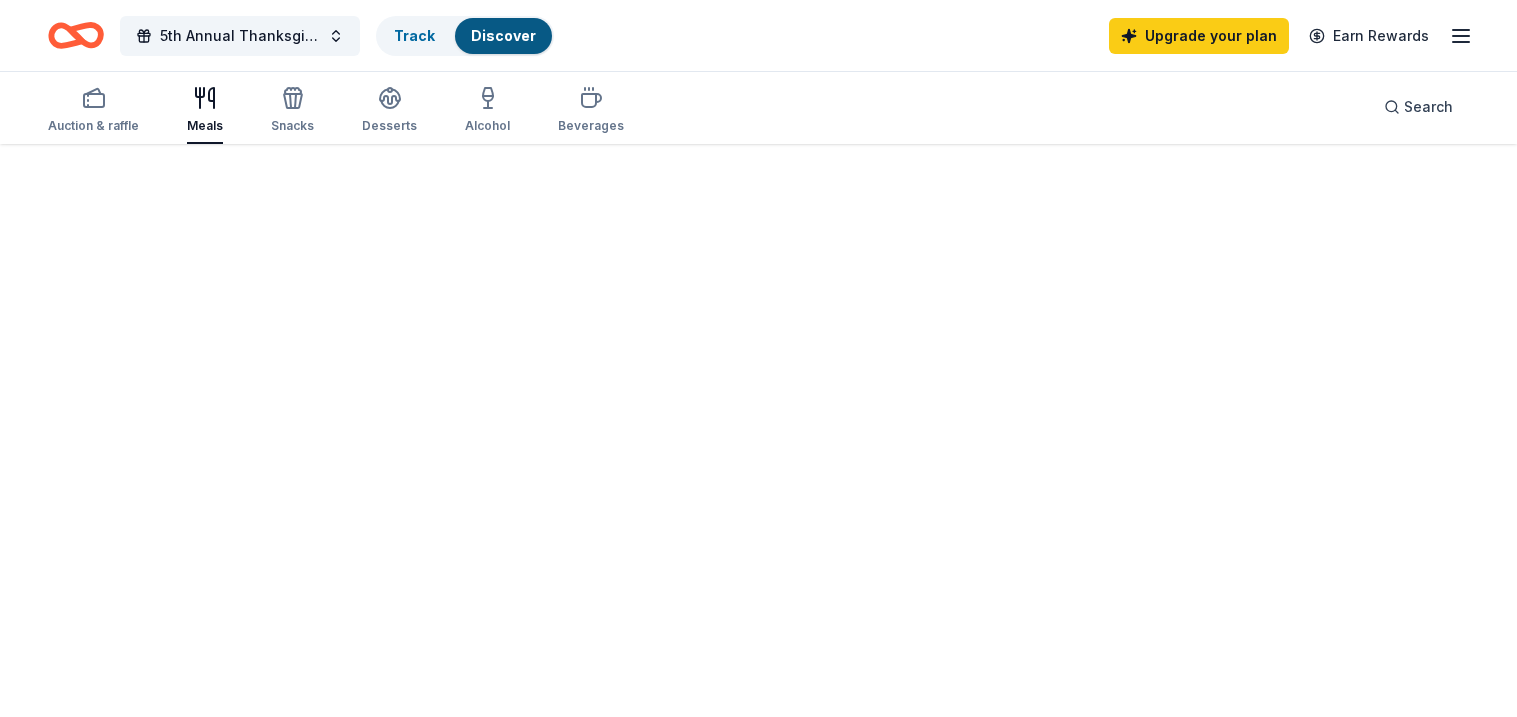 scroll, scrollTop: 0, scrollLeft: 0, axis: both 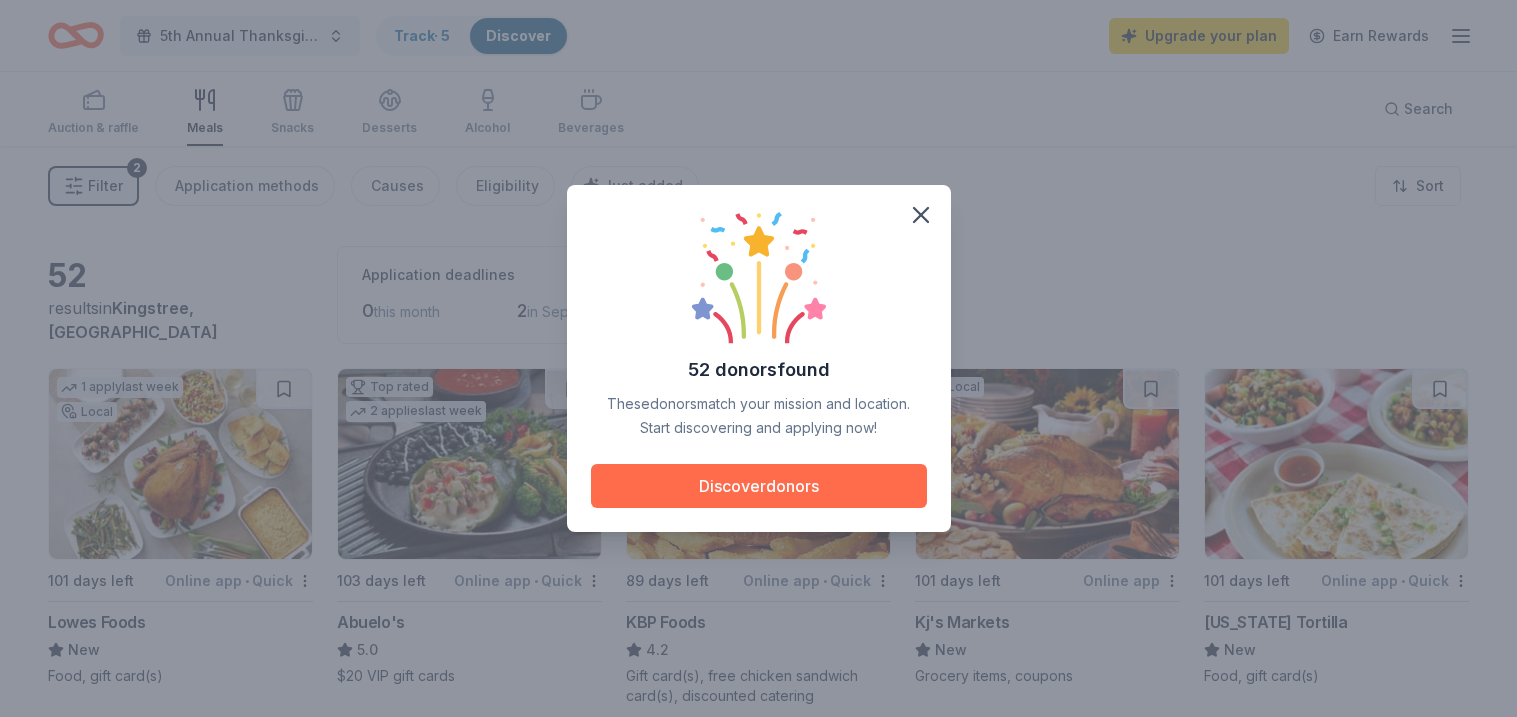 click on "Discover  donors" at bounding box center [759, 486] 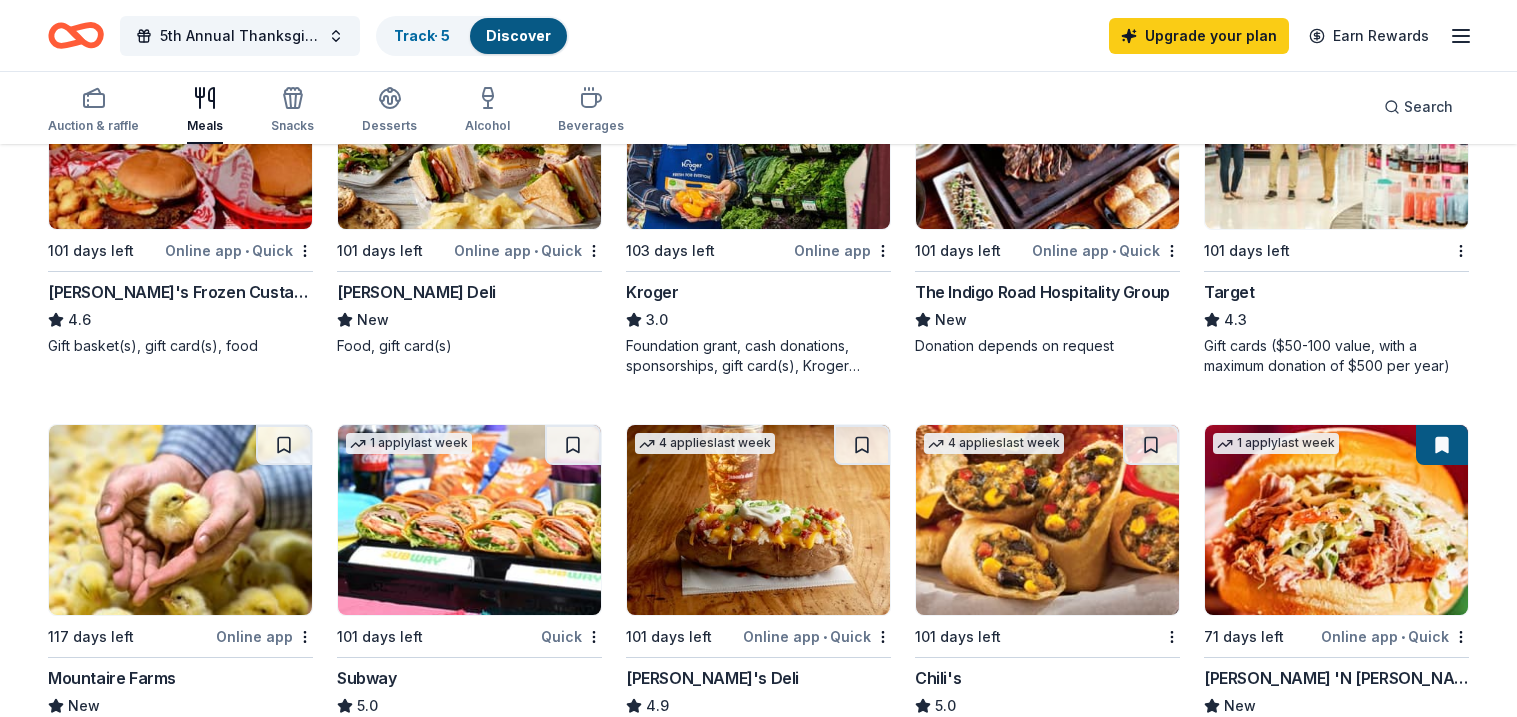 scroll, scrollTop: 719, scrollLeft: 0, axis: vertical 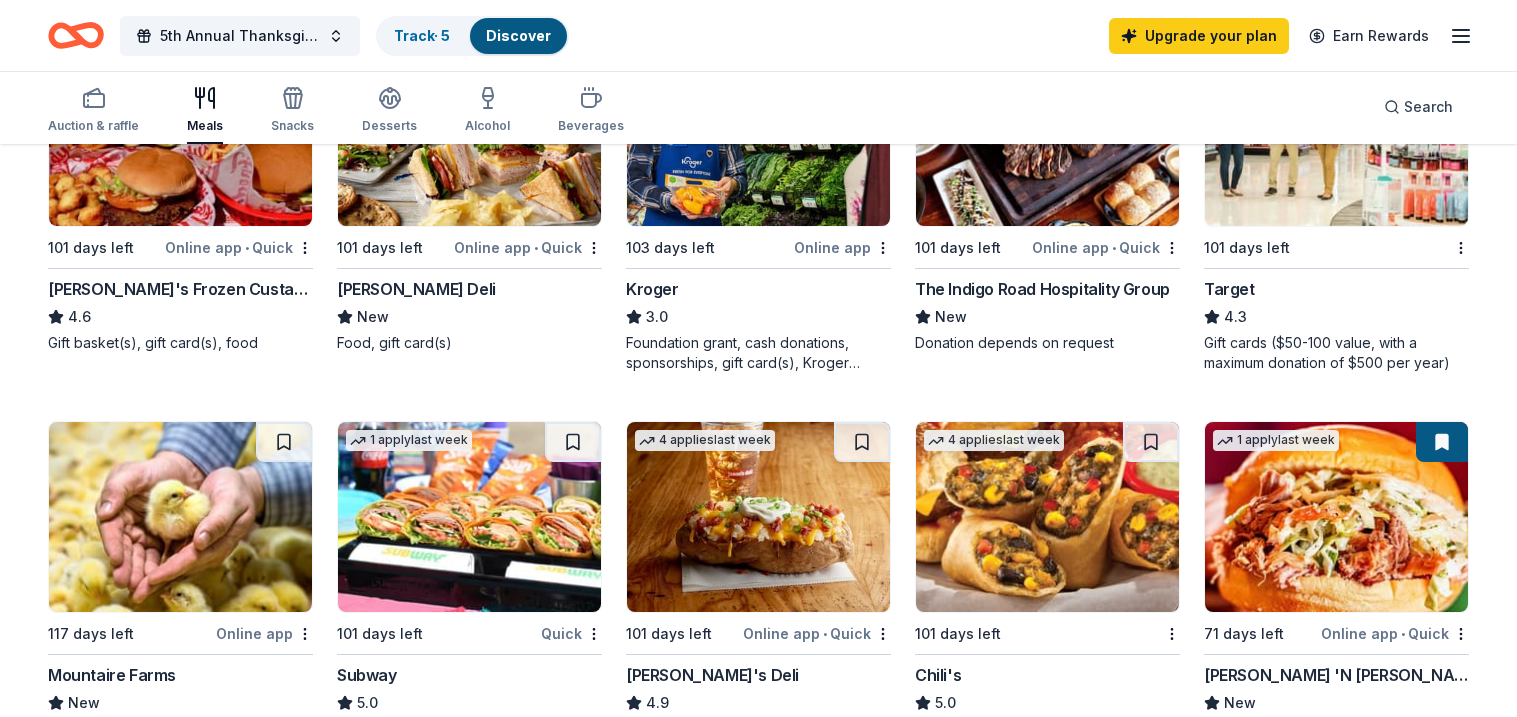 click on "Foundation grant, cash donations, sponsorships, gift card(s), Kroger products" at bounding box center [758, 353] 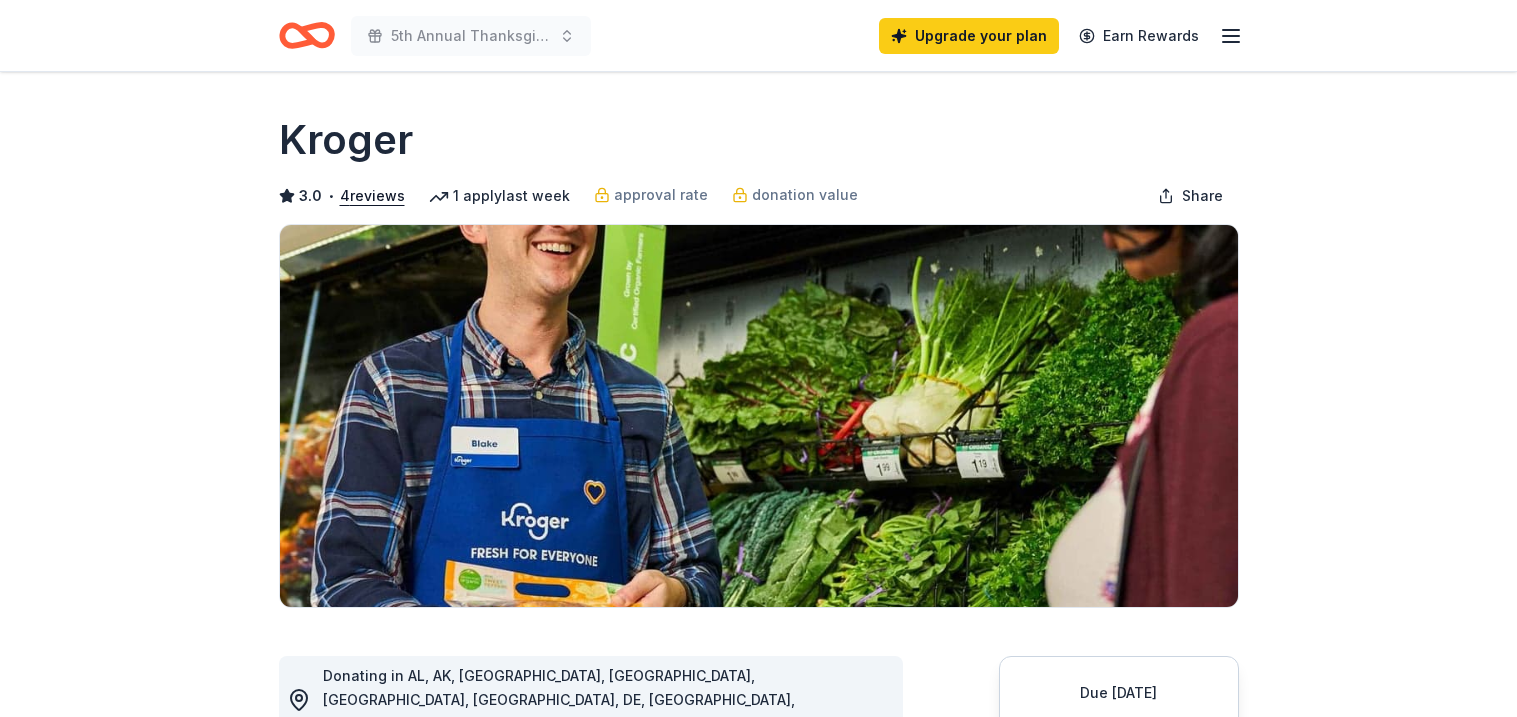 scroll, scrollTop: 0, scrollLeft: 0, axis: both 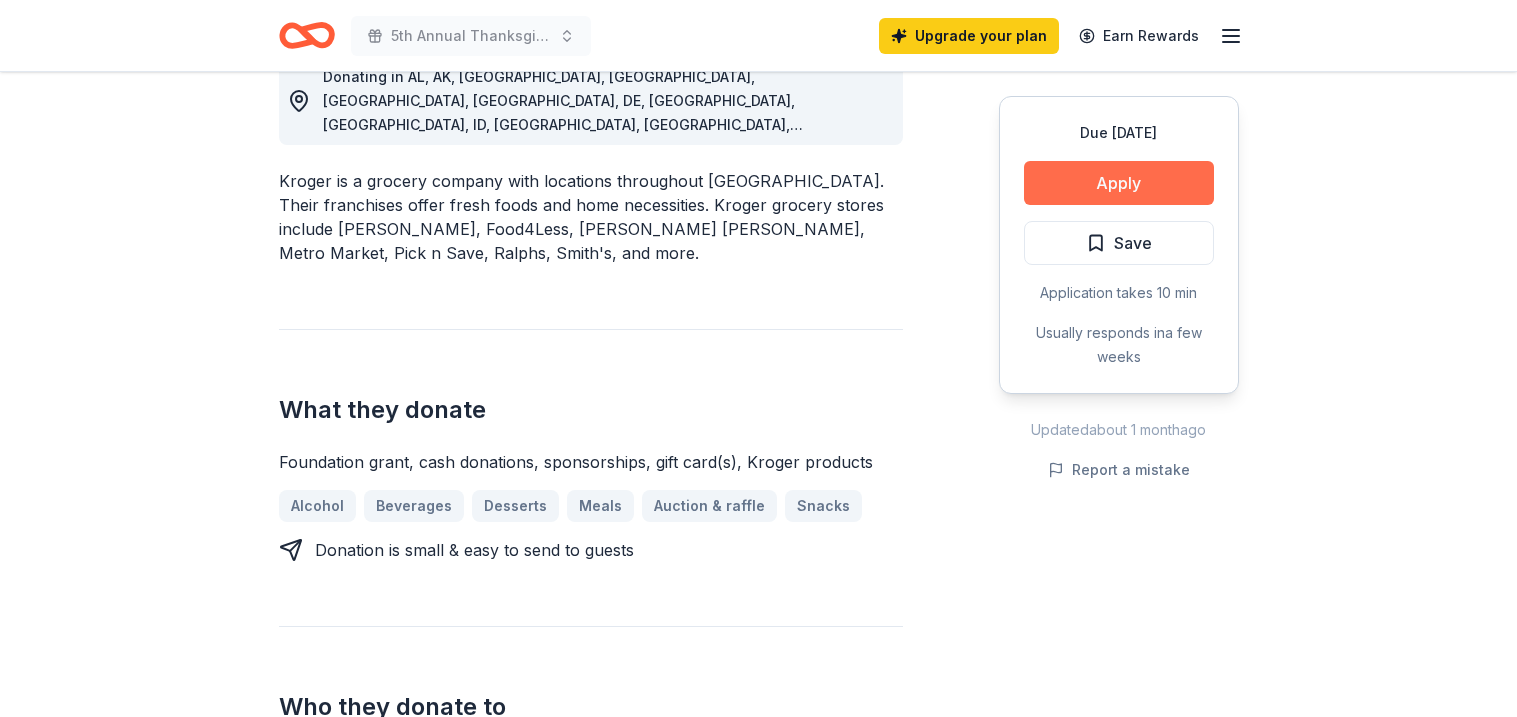 click on "Apply" at bounding box center [1119, 183] 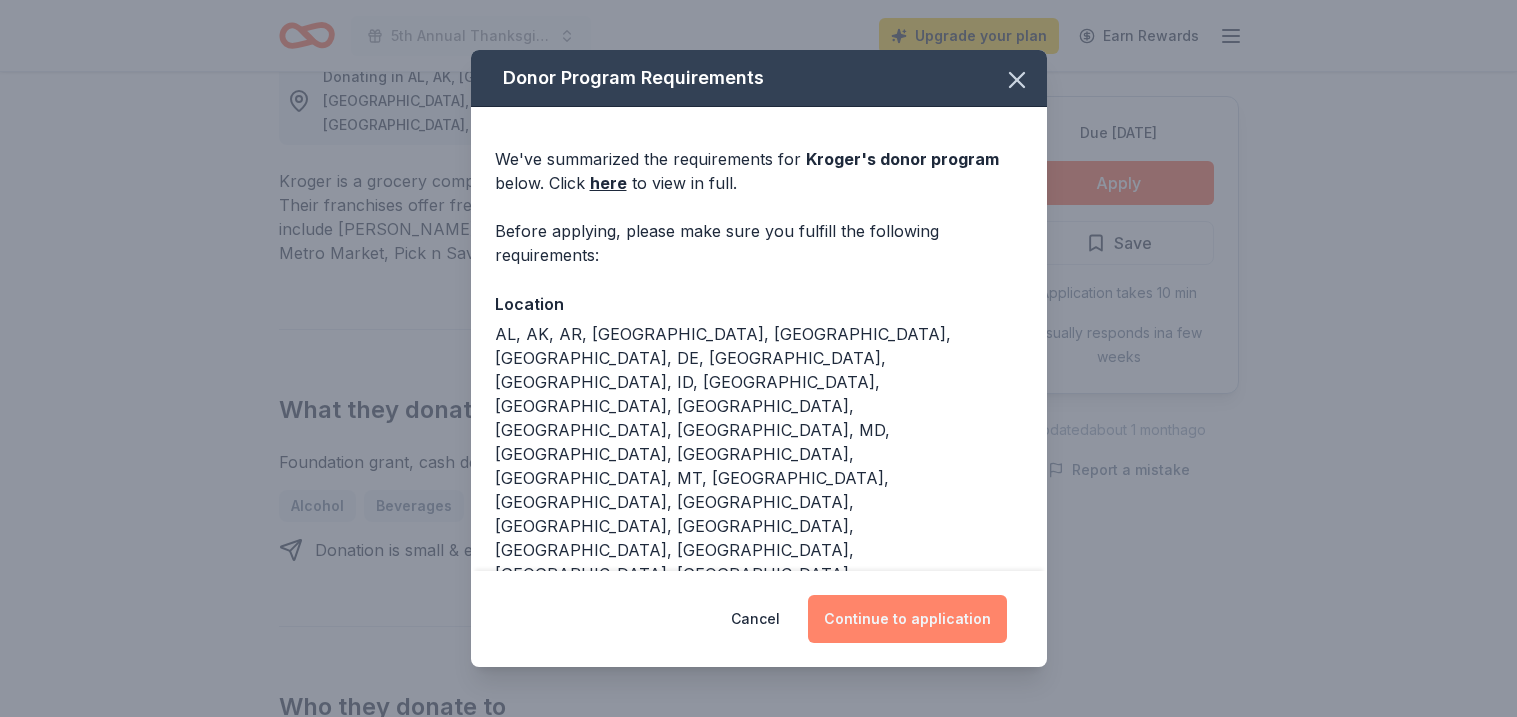 click on "Continue to application" at bounding box center [907, 619] 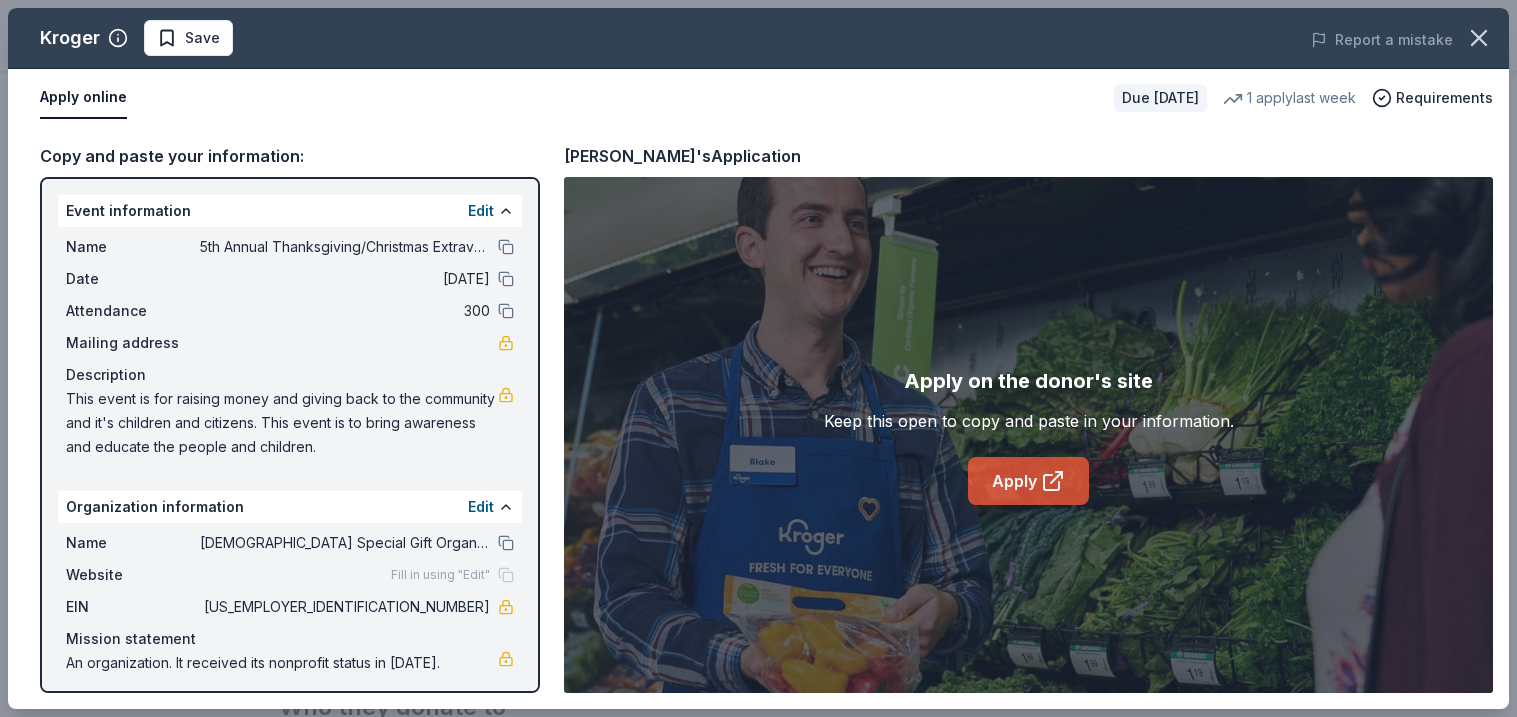 click on "Apply" at bounding box center [1028, 481] 